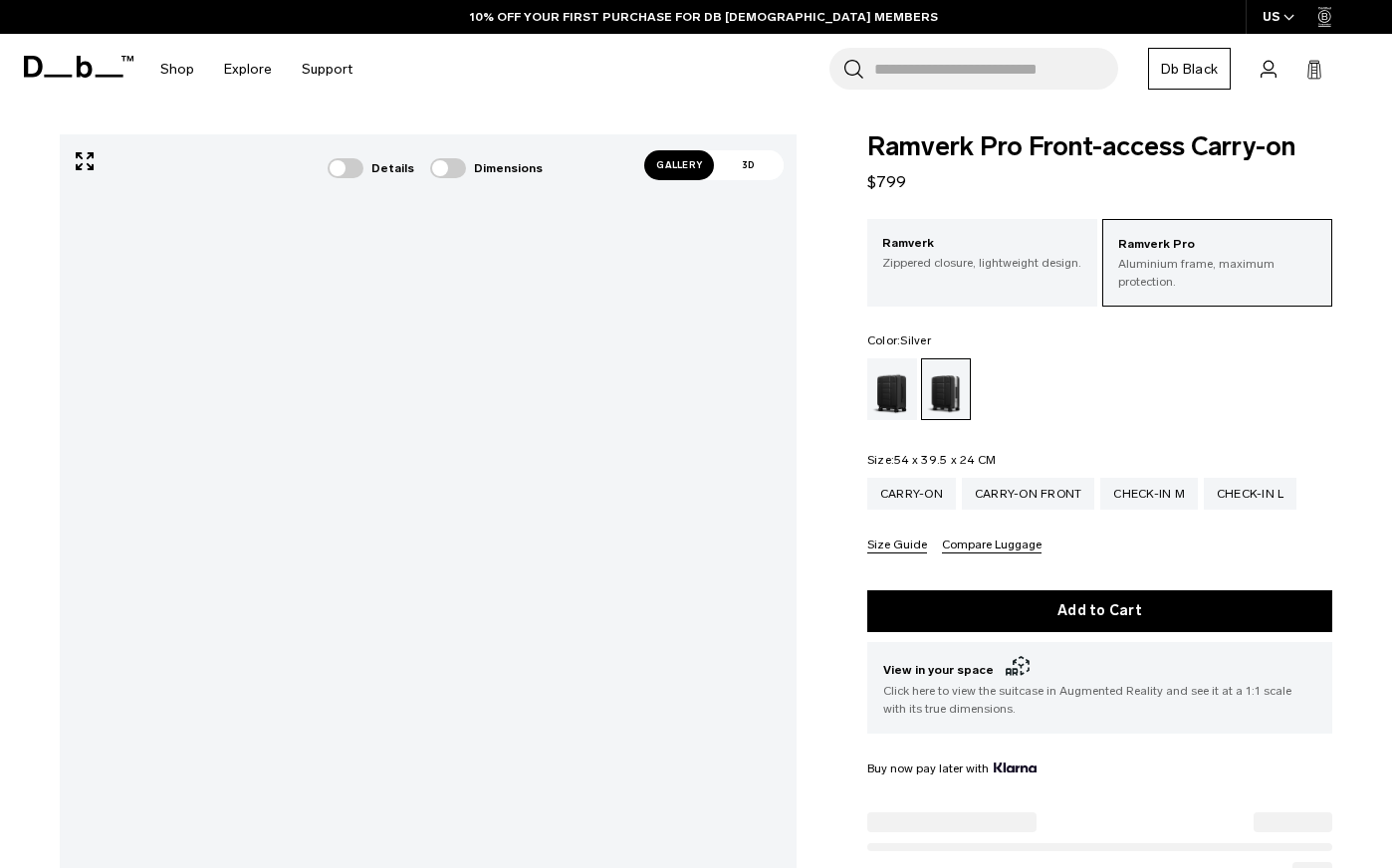 click at bounding box center [1099, 389] 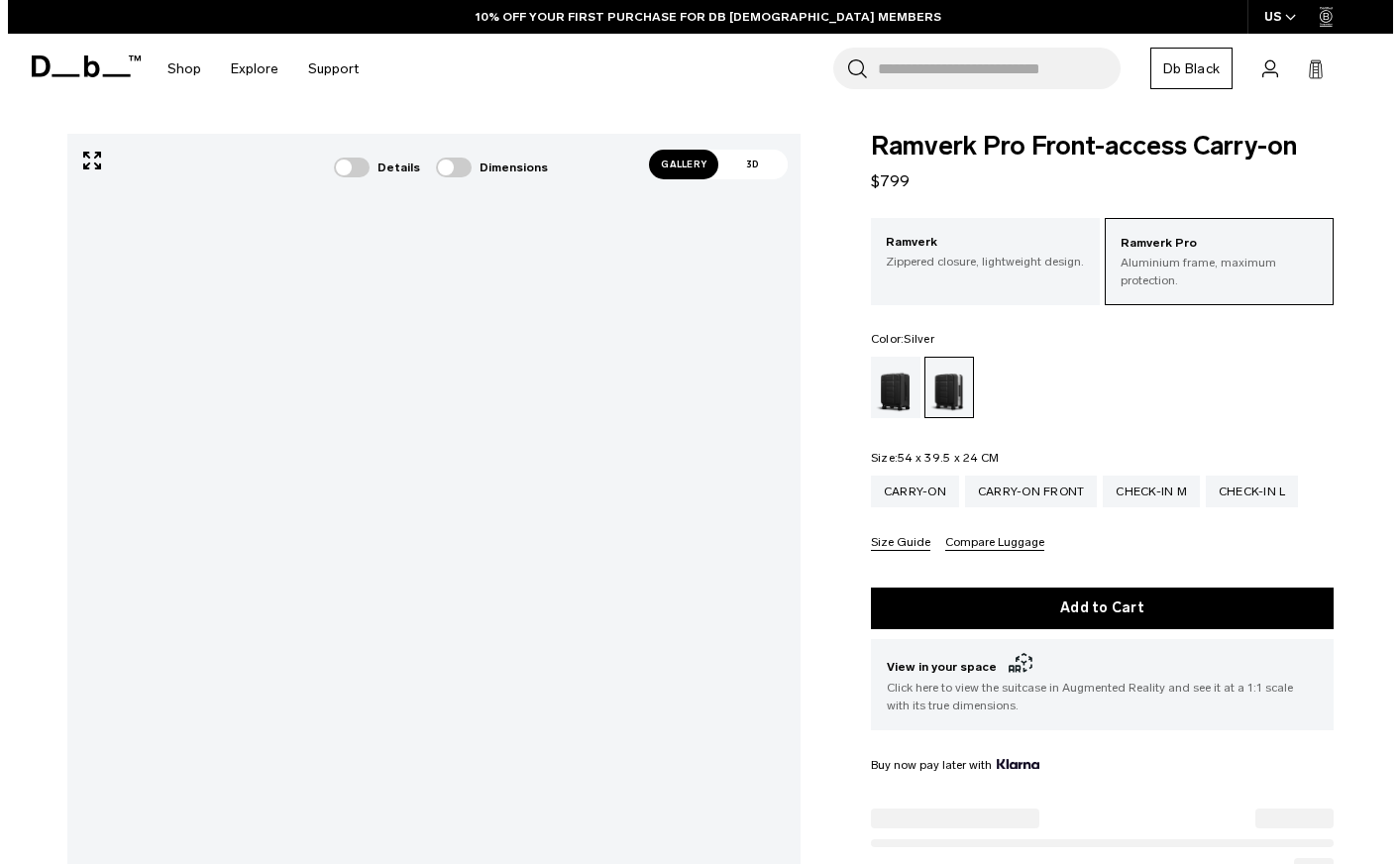 scroll, scrollTop: 0, scrollLeft: 0, axis: both 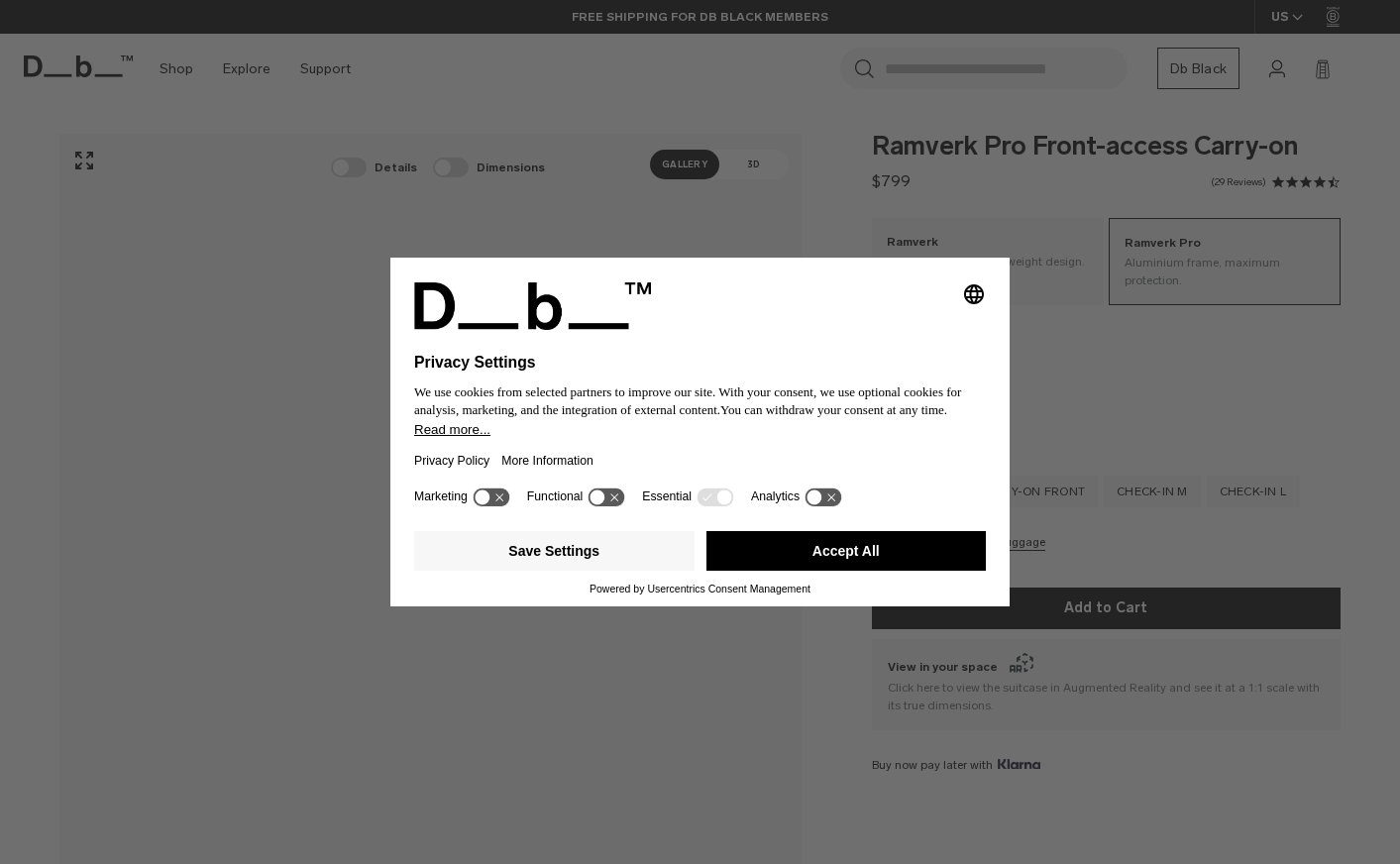 click on "Accept All" at bounding box center (846, 551) 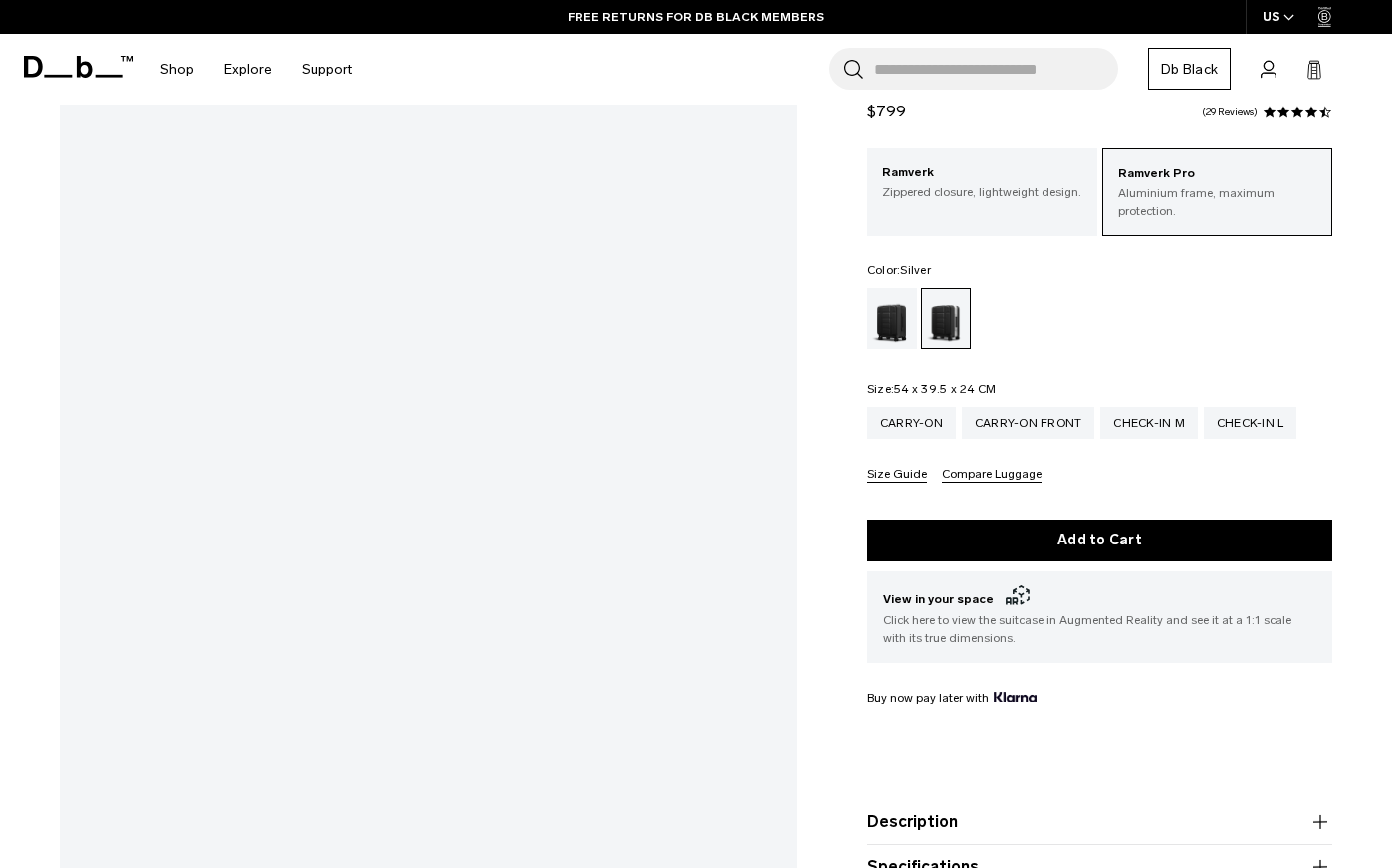 scroll, scrollTop: 501, scrollLeft: 0, axis: vertical 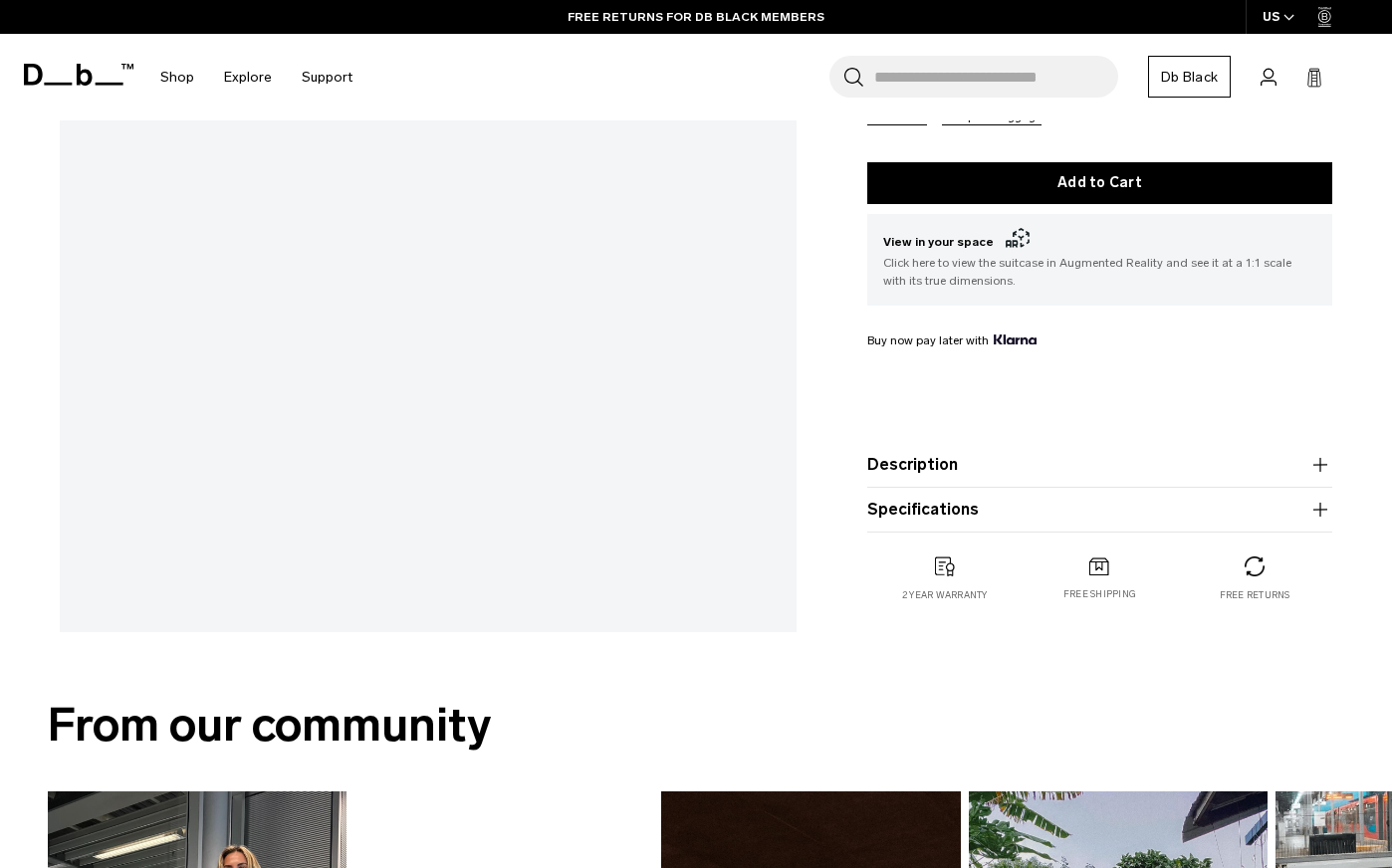 click on "Specifications
Volume  36 Litres
Dimensions   54 x 39.5 x 24 CM (H x W x D)
Weight  4.23 KG" at bounding box center [1099, 510] 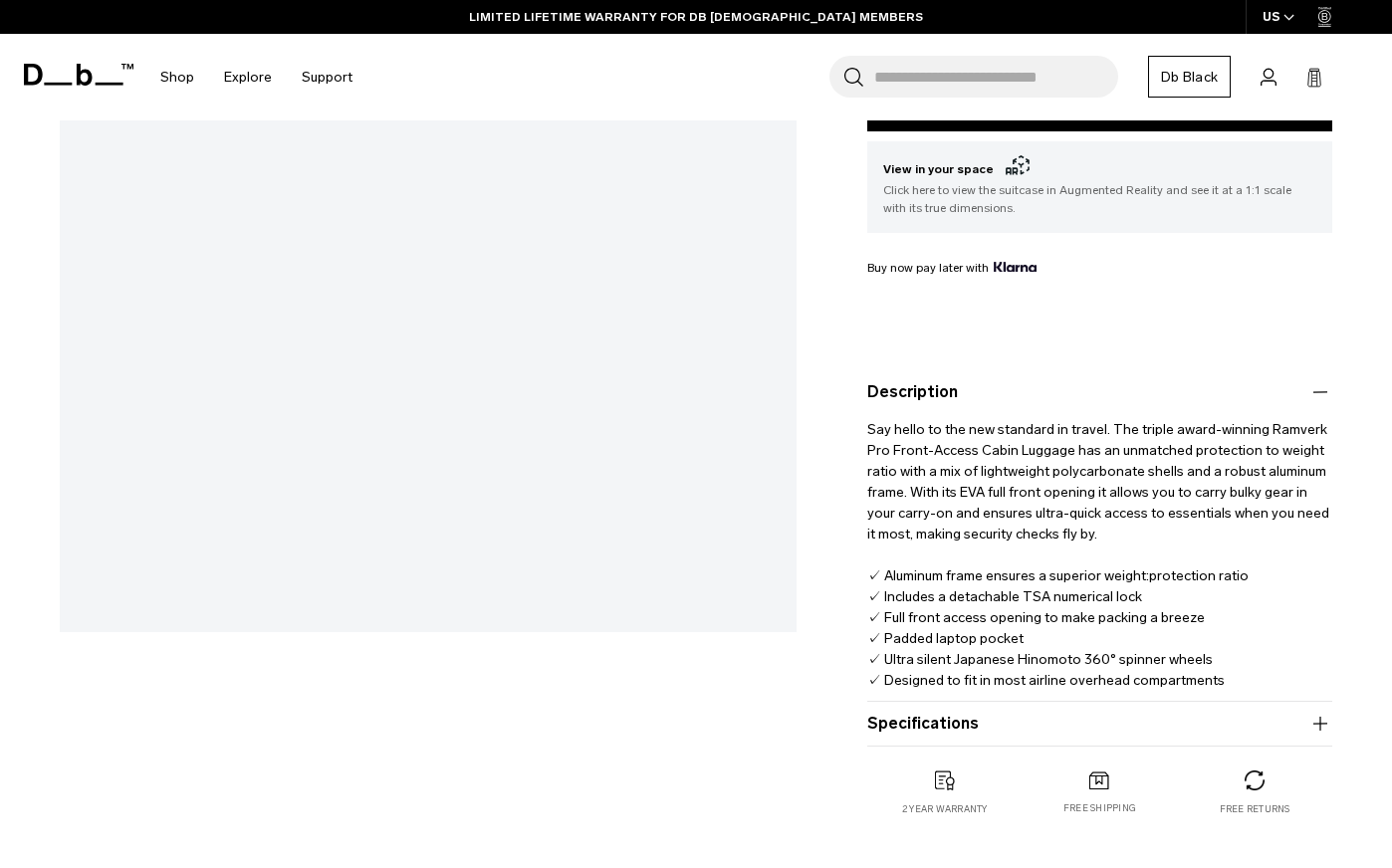 click on "Specifications" at bounding box center [1099, 724] 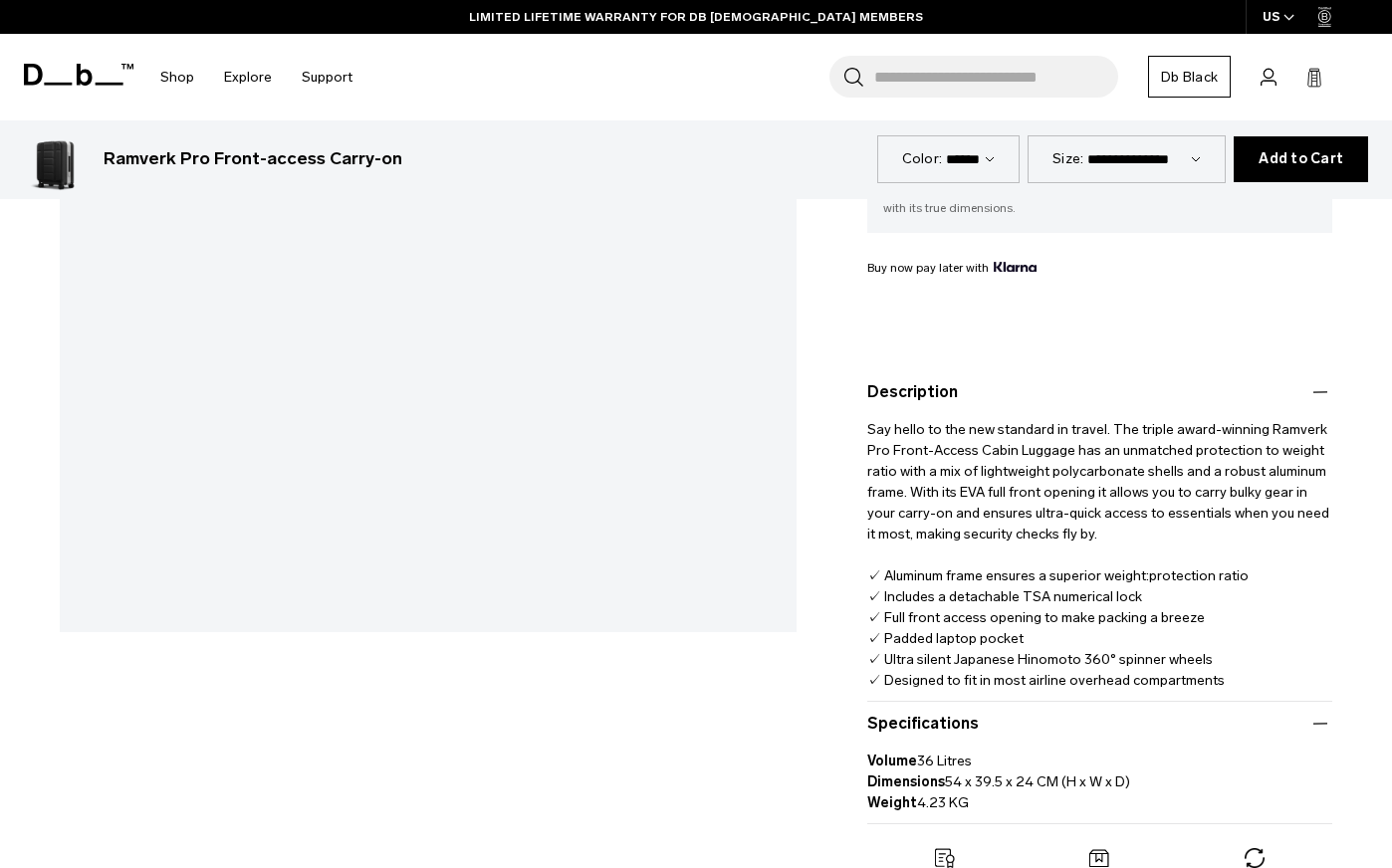 scroll, scrollTop: 821, scrollLeft: 0, axis: vertical 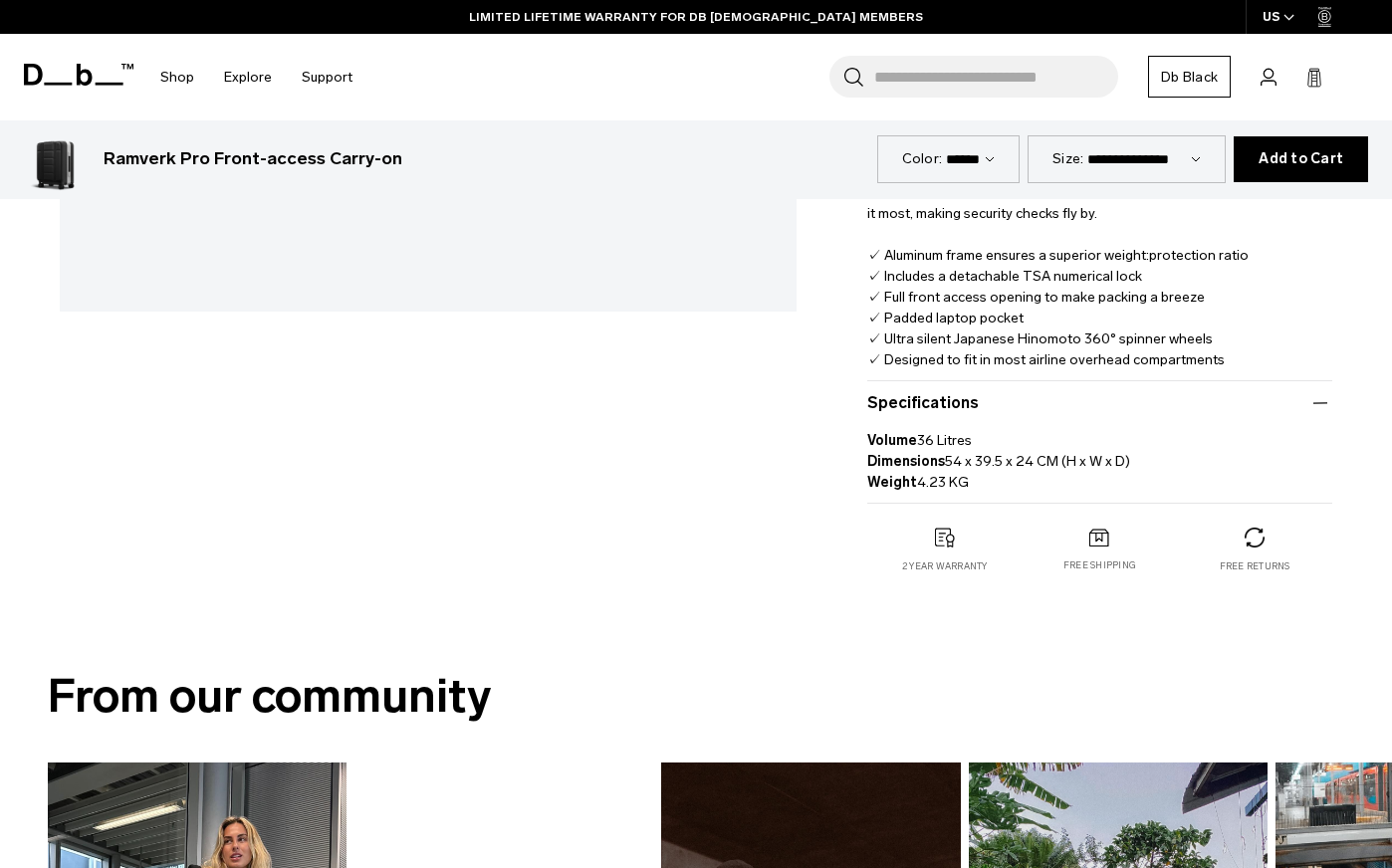 click on "Volume  36 Litres
Dimensions   54 x 39.5 x 24 CM (H x W x D)
Weight  4.23 KG" at bounding box center [1099, 454] 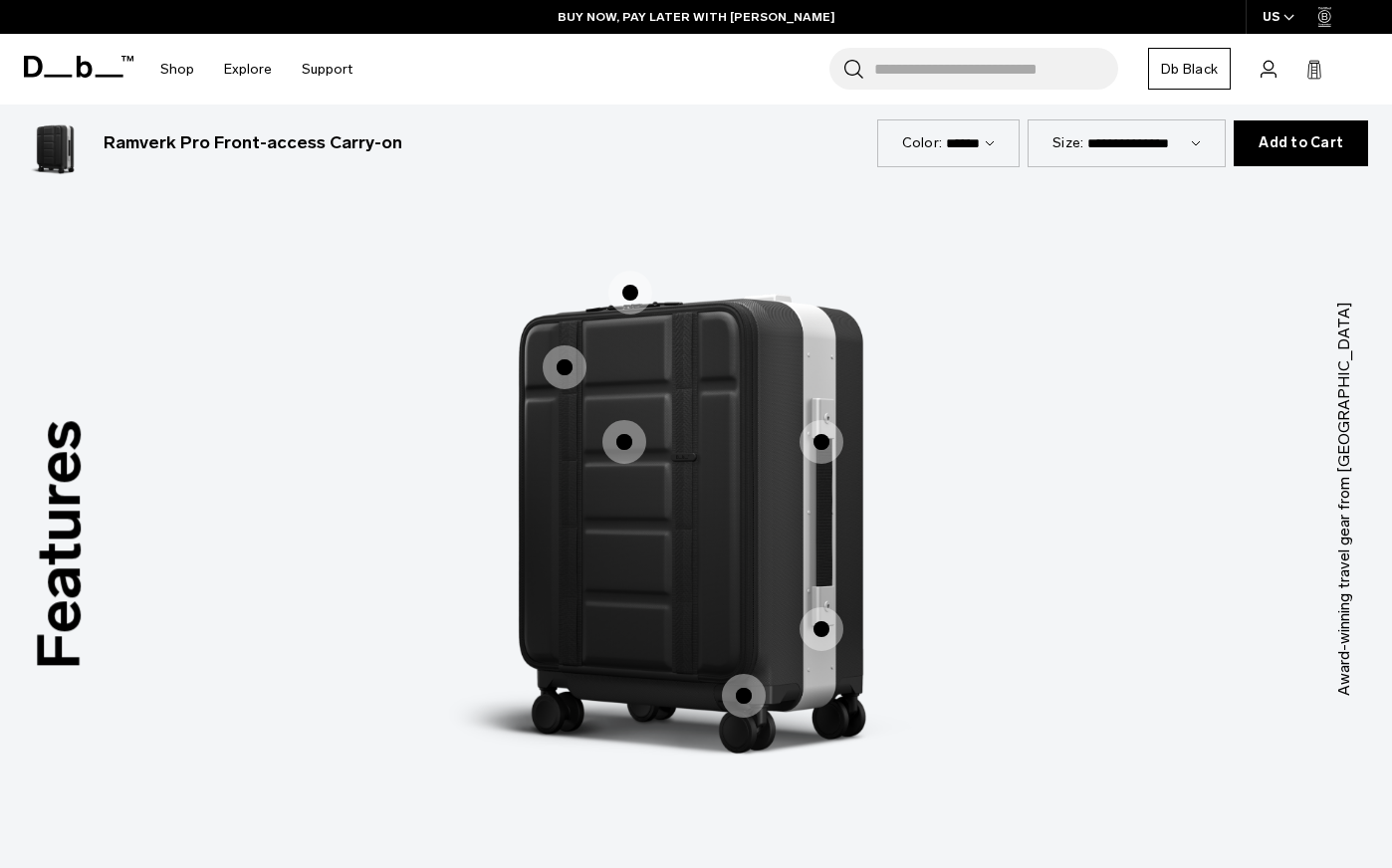 scroll, scrollTop: 2921, scrollLeft: 0, axis: vertical 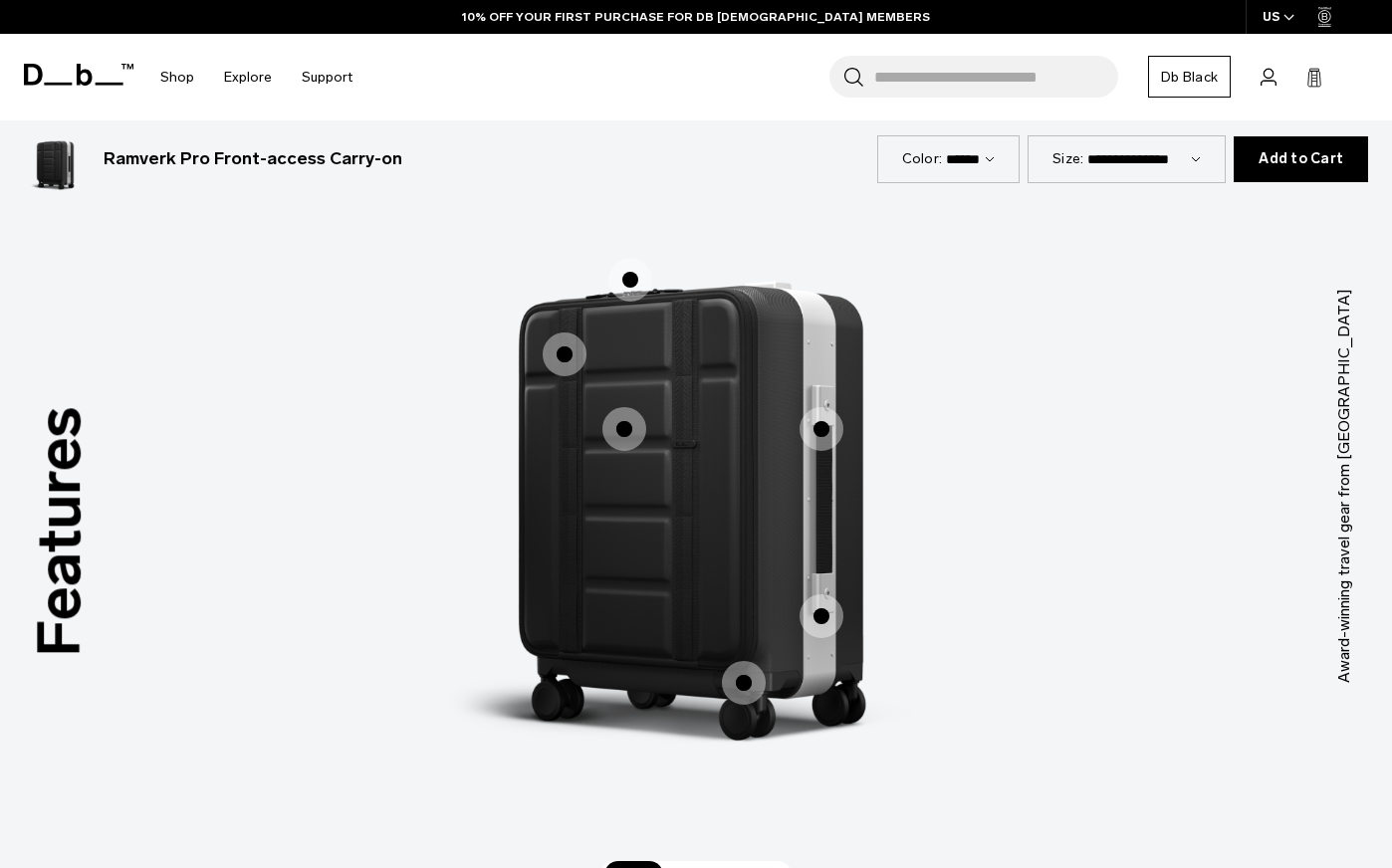 click on "Back" at bounding box center [699, 875] 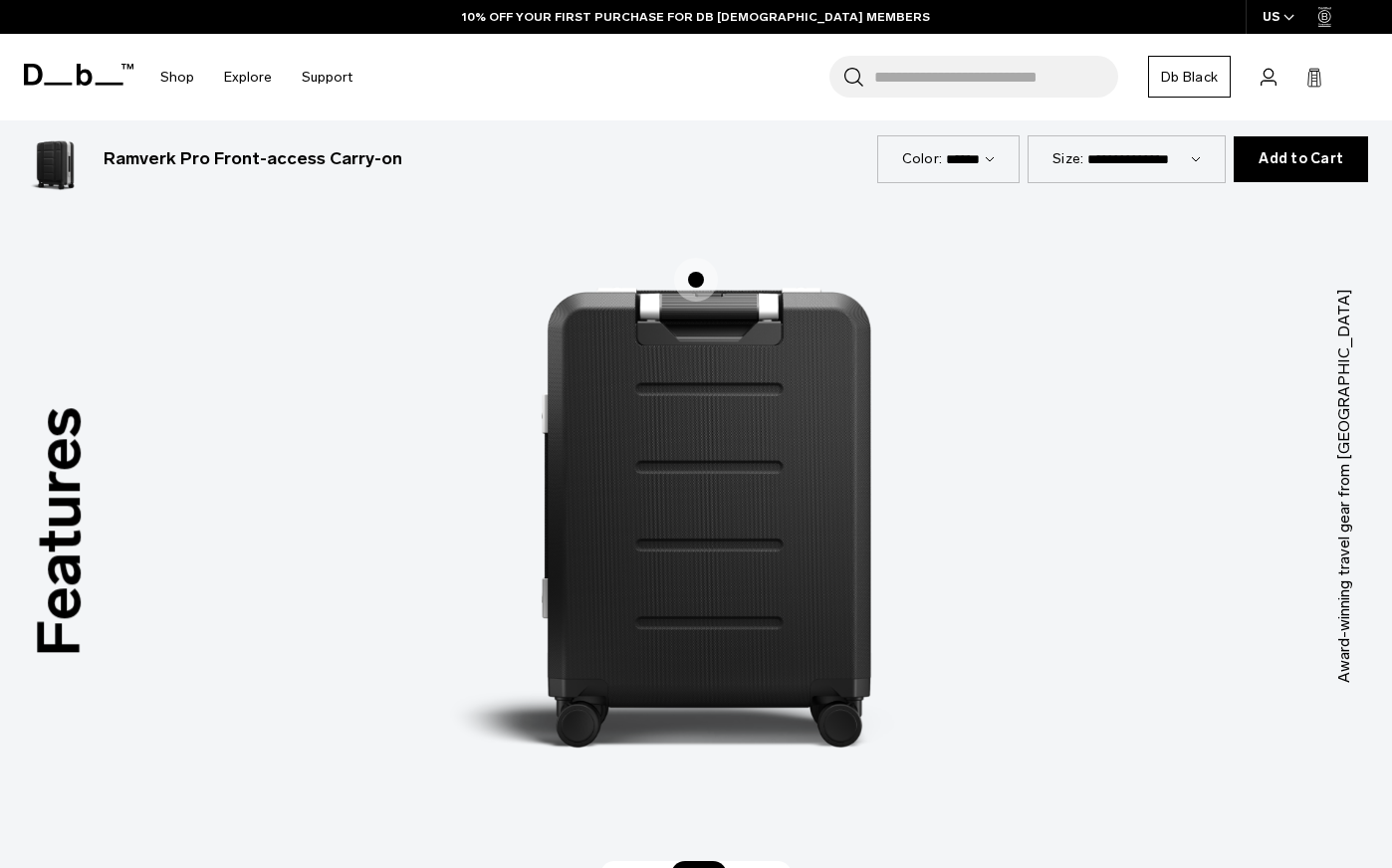 click on "Inside" at bounding box center (766, 875) 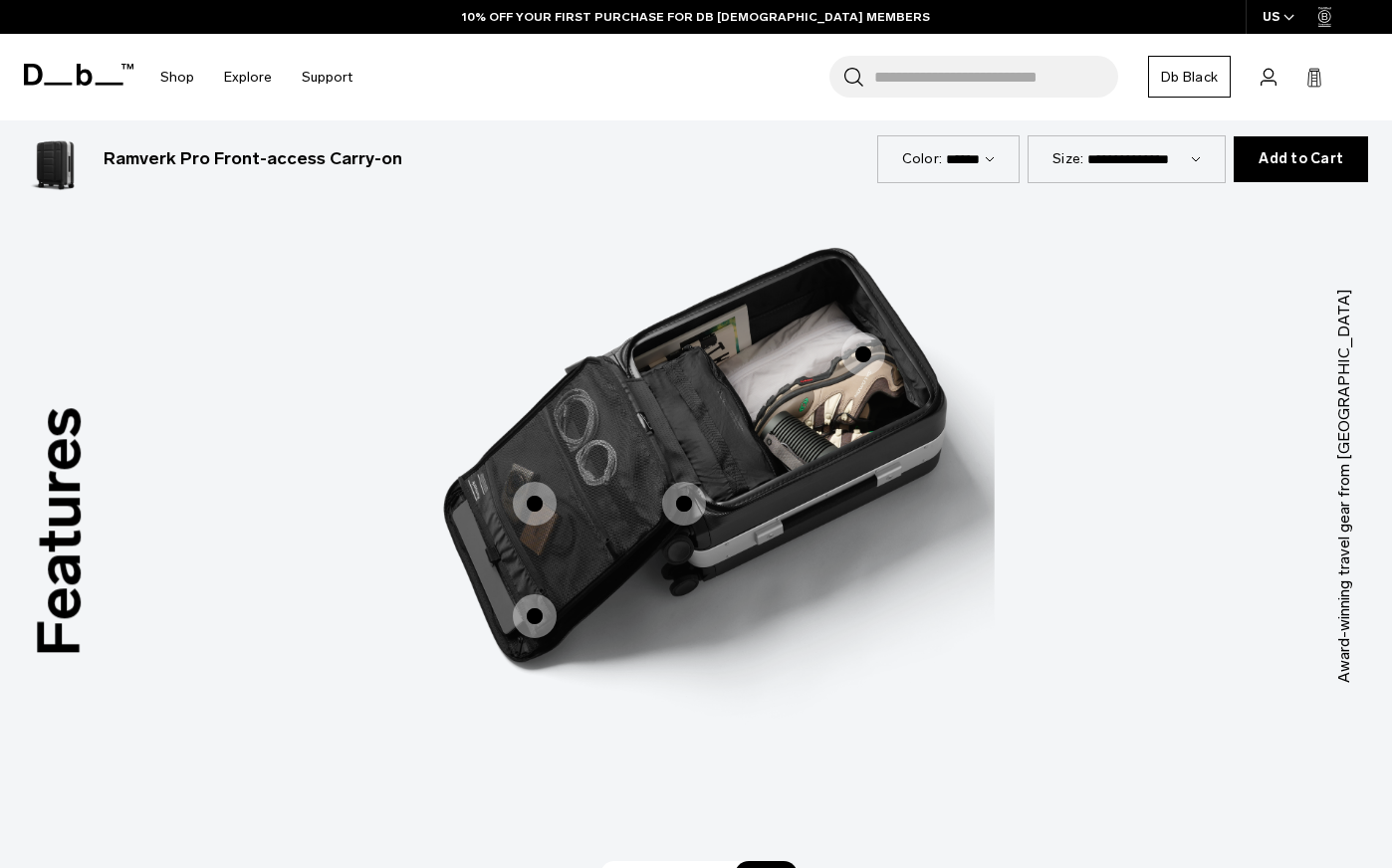click on "Back" at bounding box center [699, 875] 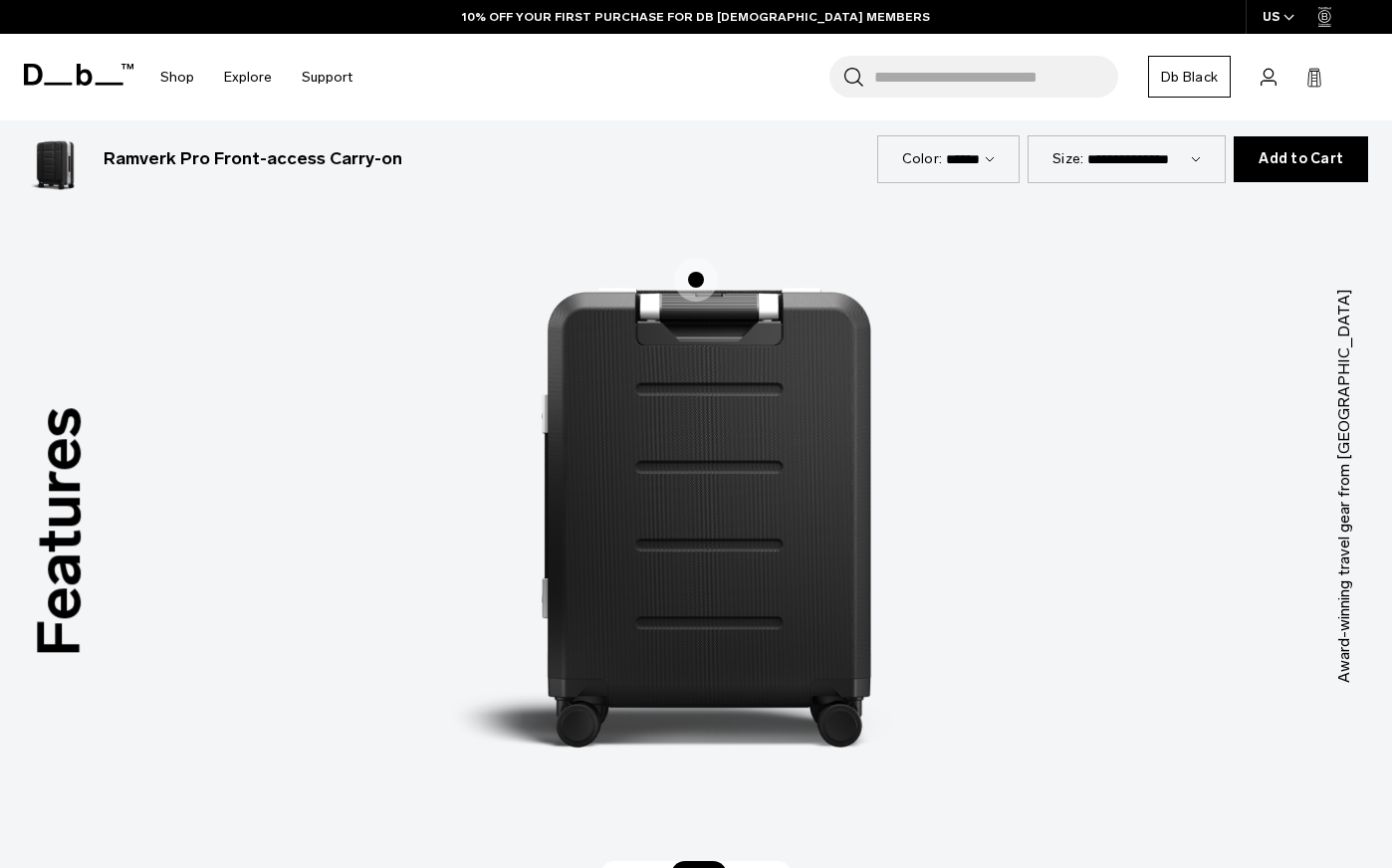 click on "Inside" at bounding box center (766, 875) 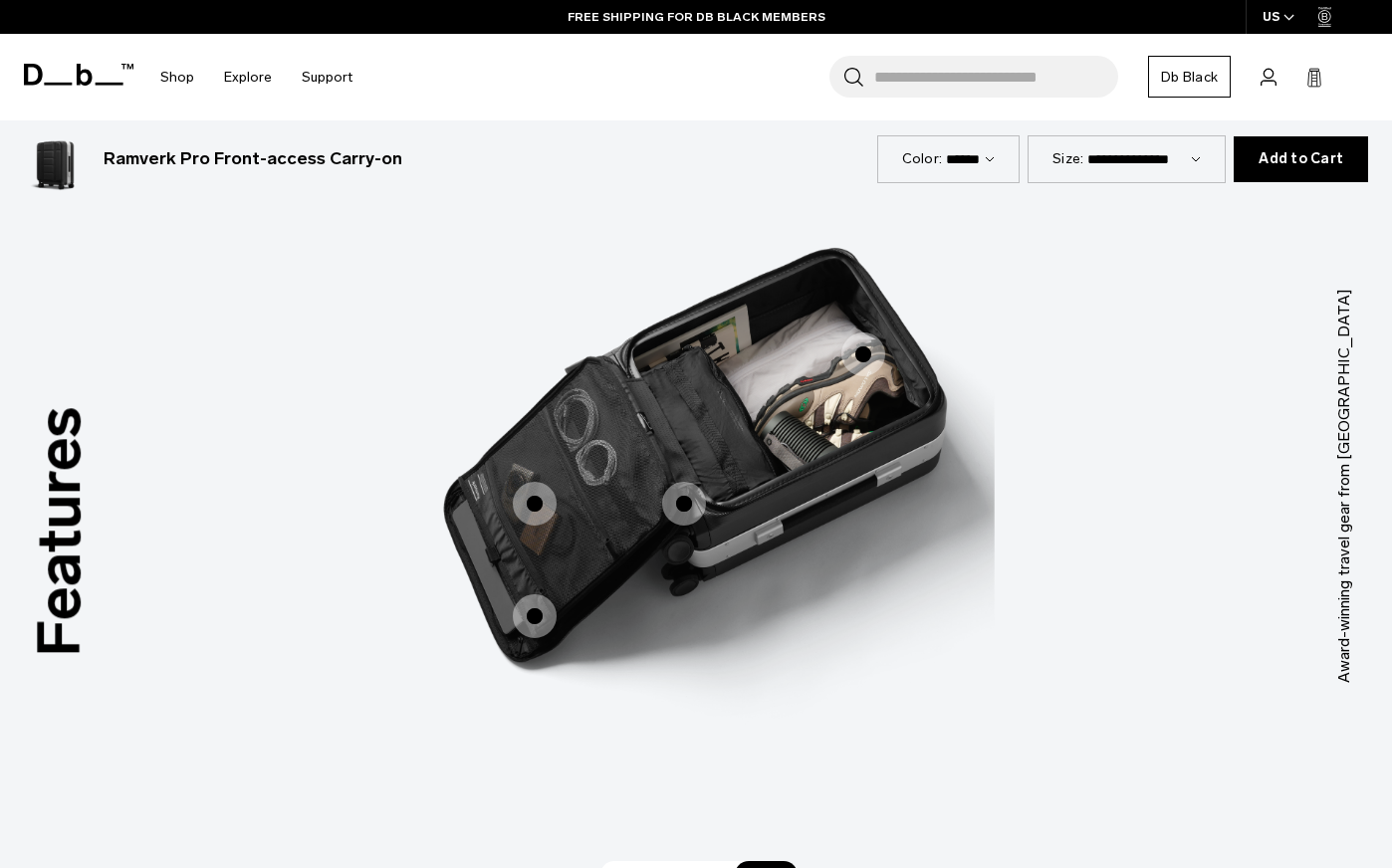 click at bounding box center [535, 504] 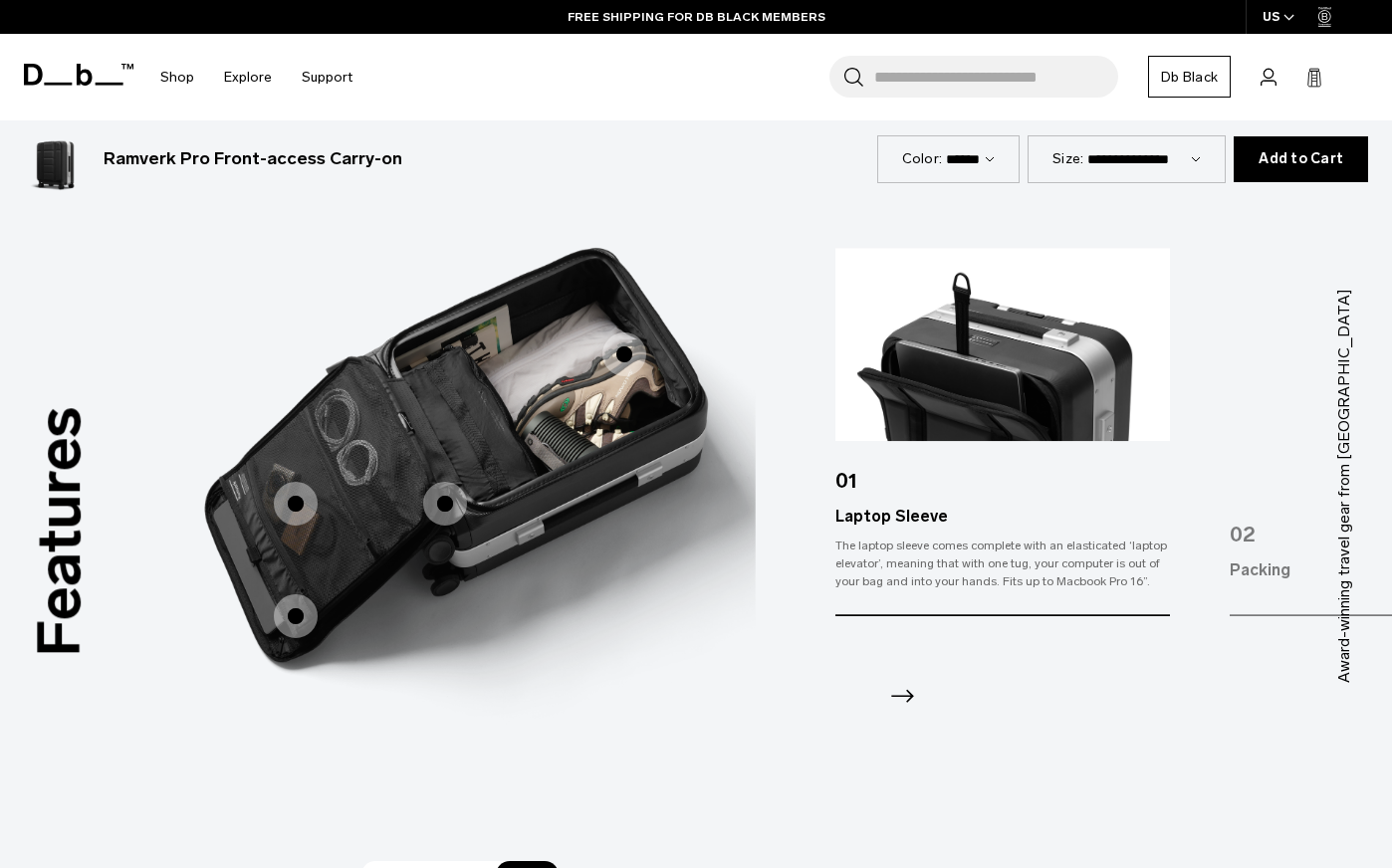 click at bounding box center [445, 504] 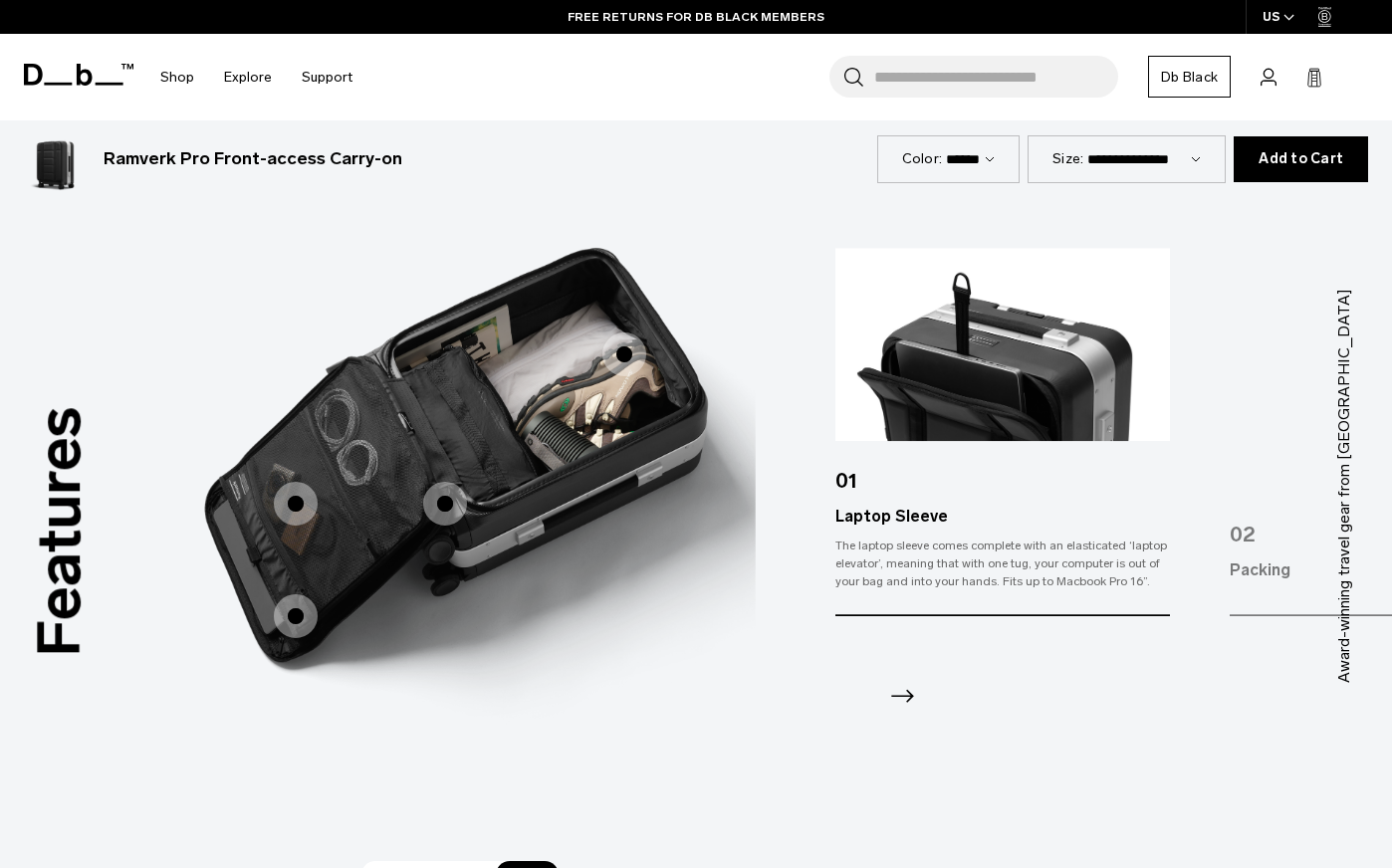 click at bounding box center (296, 616) 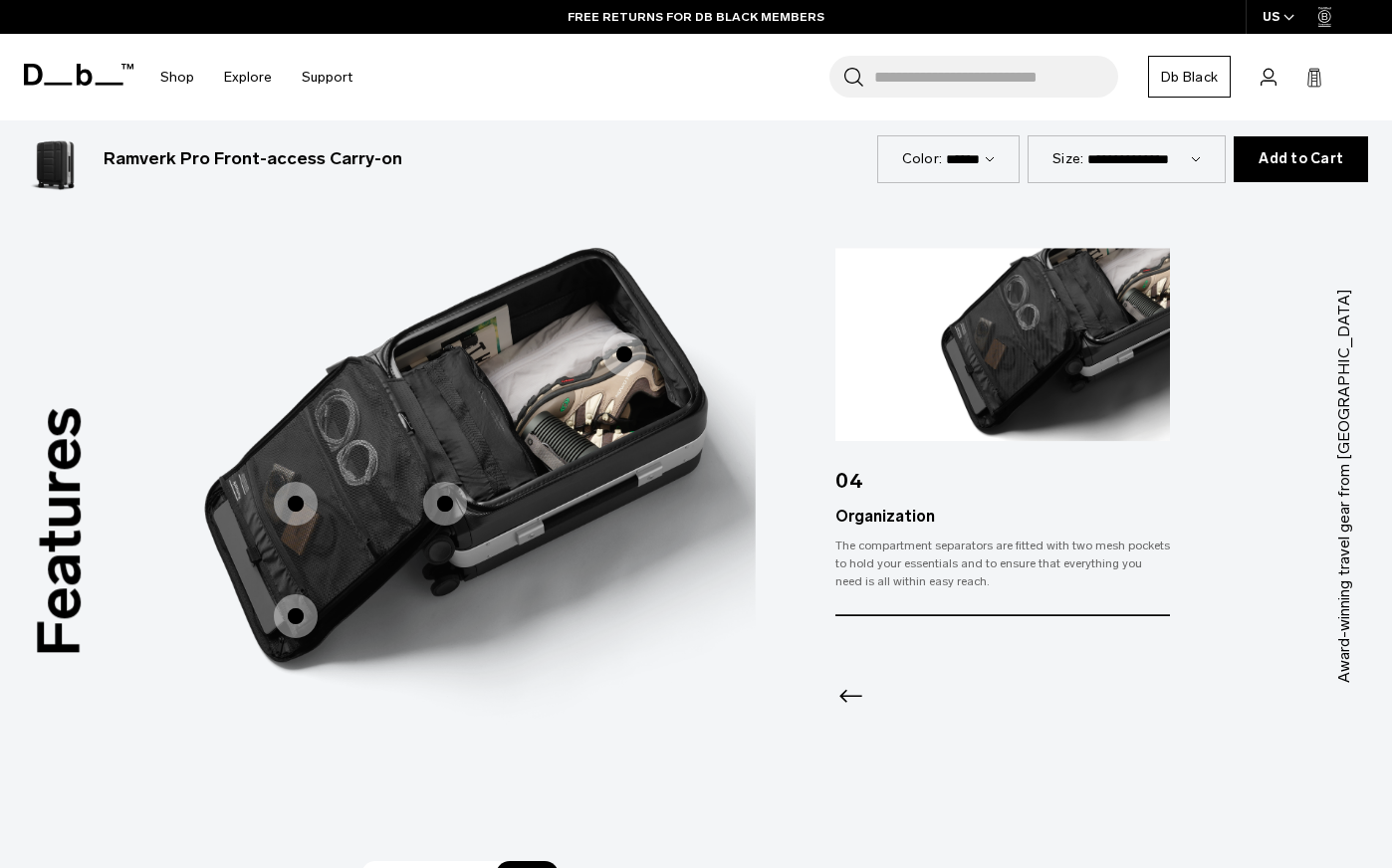click at bounding box center (445, 504) 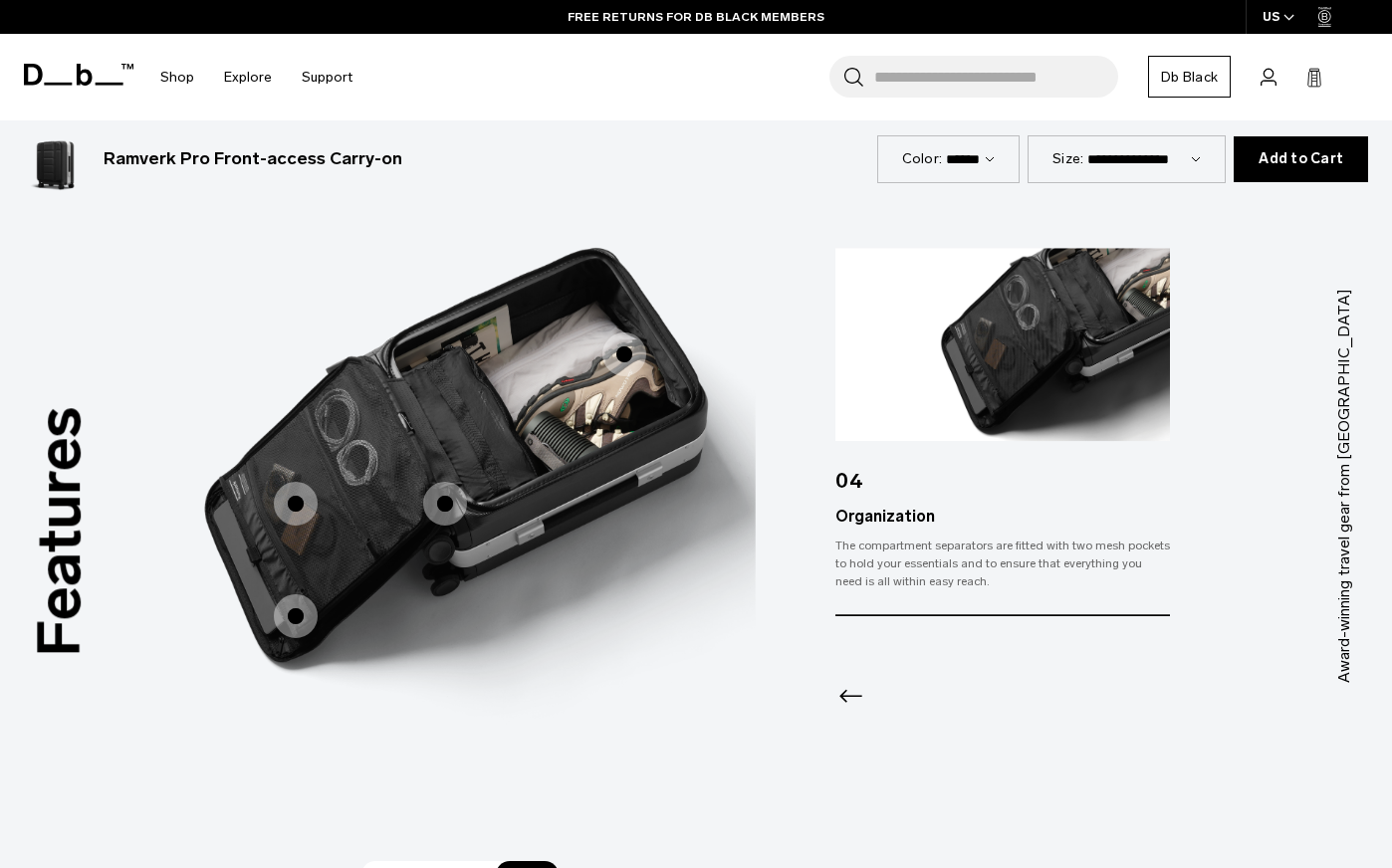 click at bounding box center (445, 504) 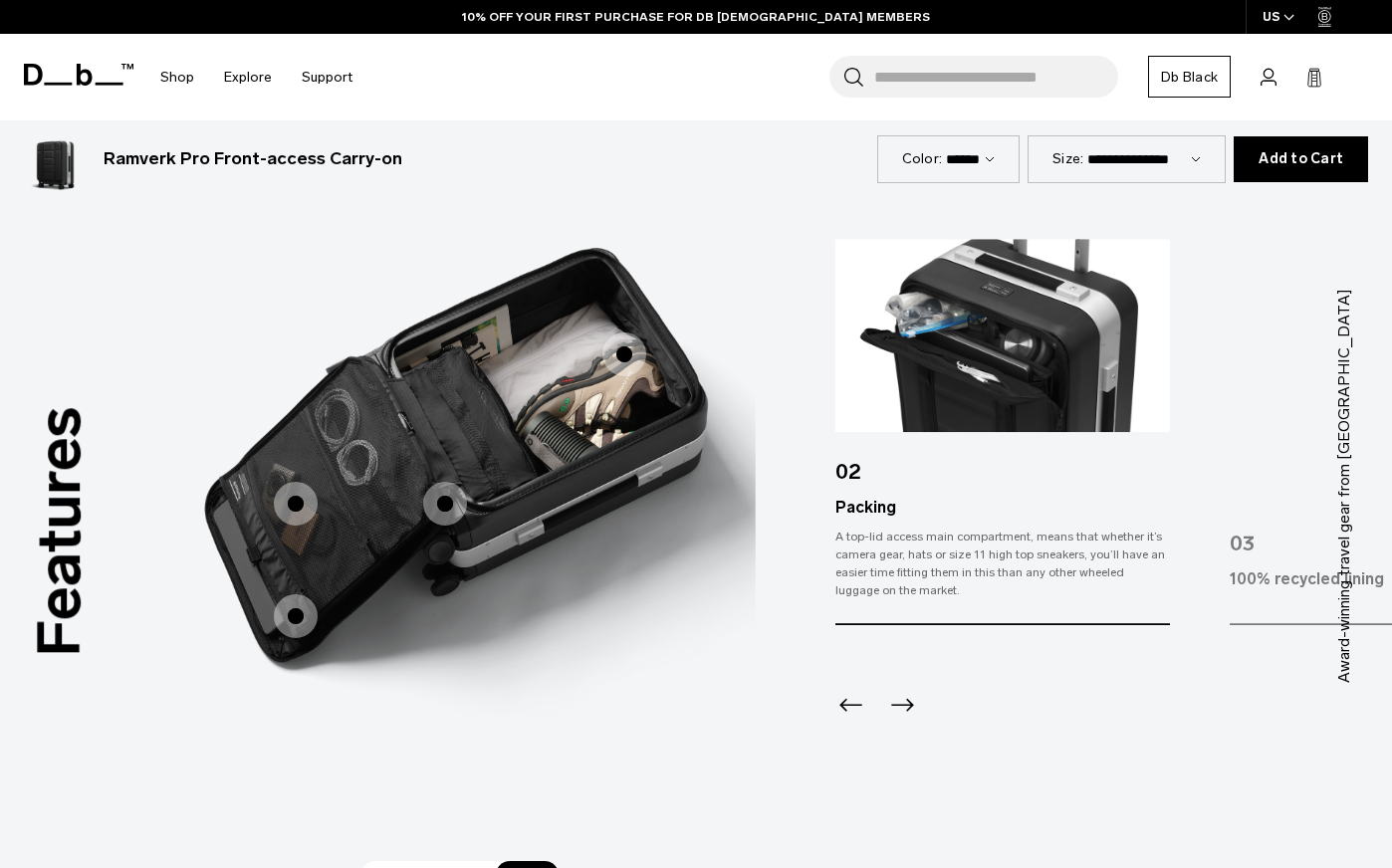 click at bounding box center (445, 504) 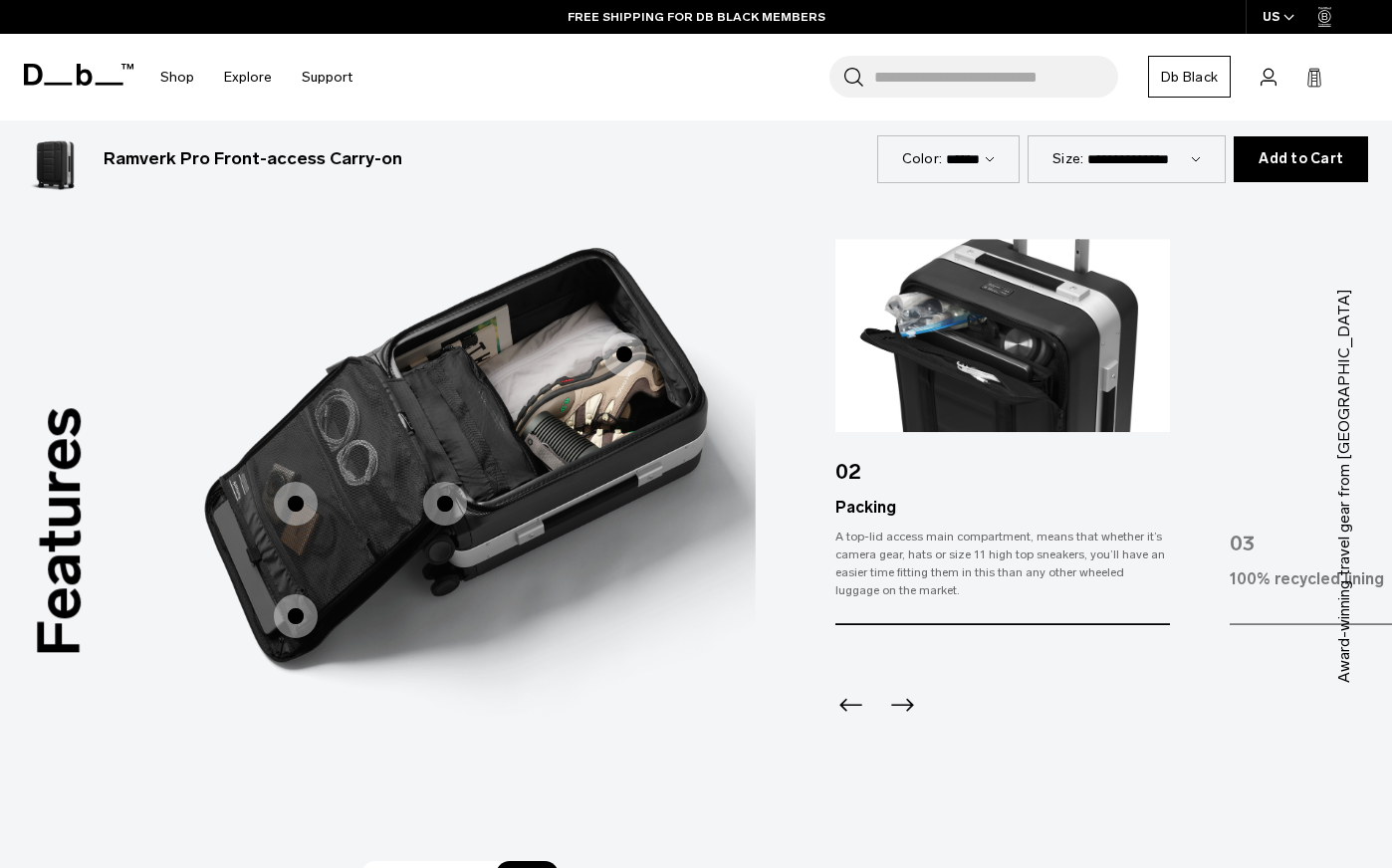click at bounding box center (624, 354) 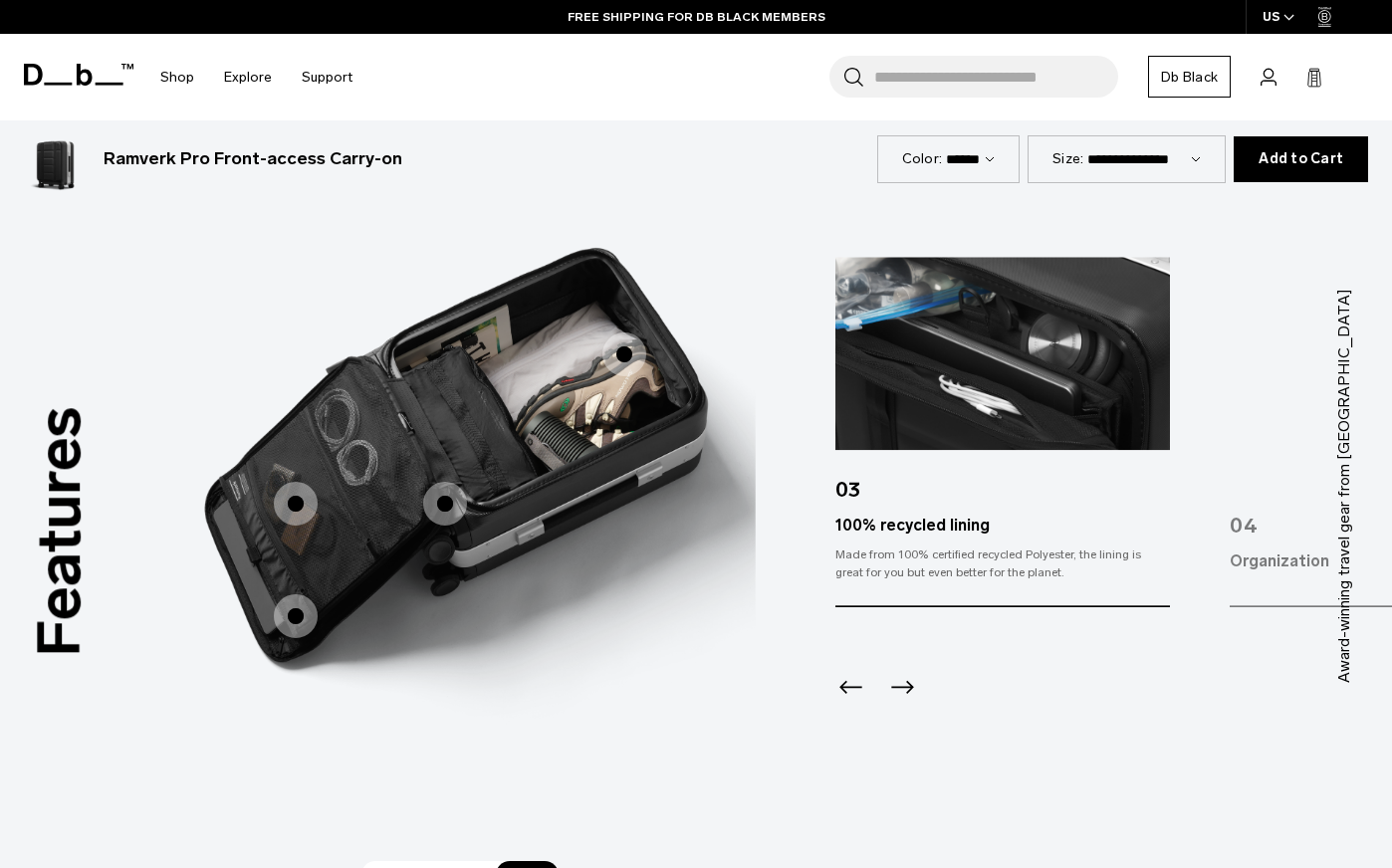 click 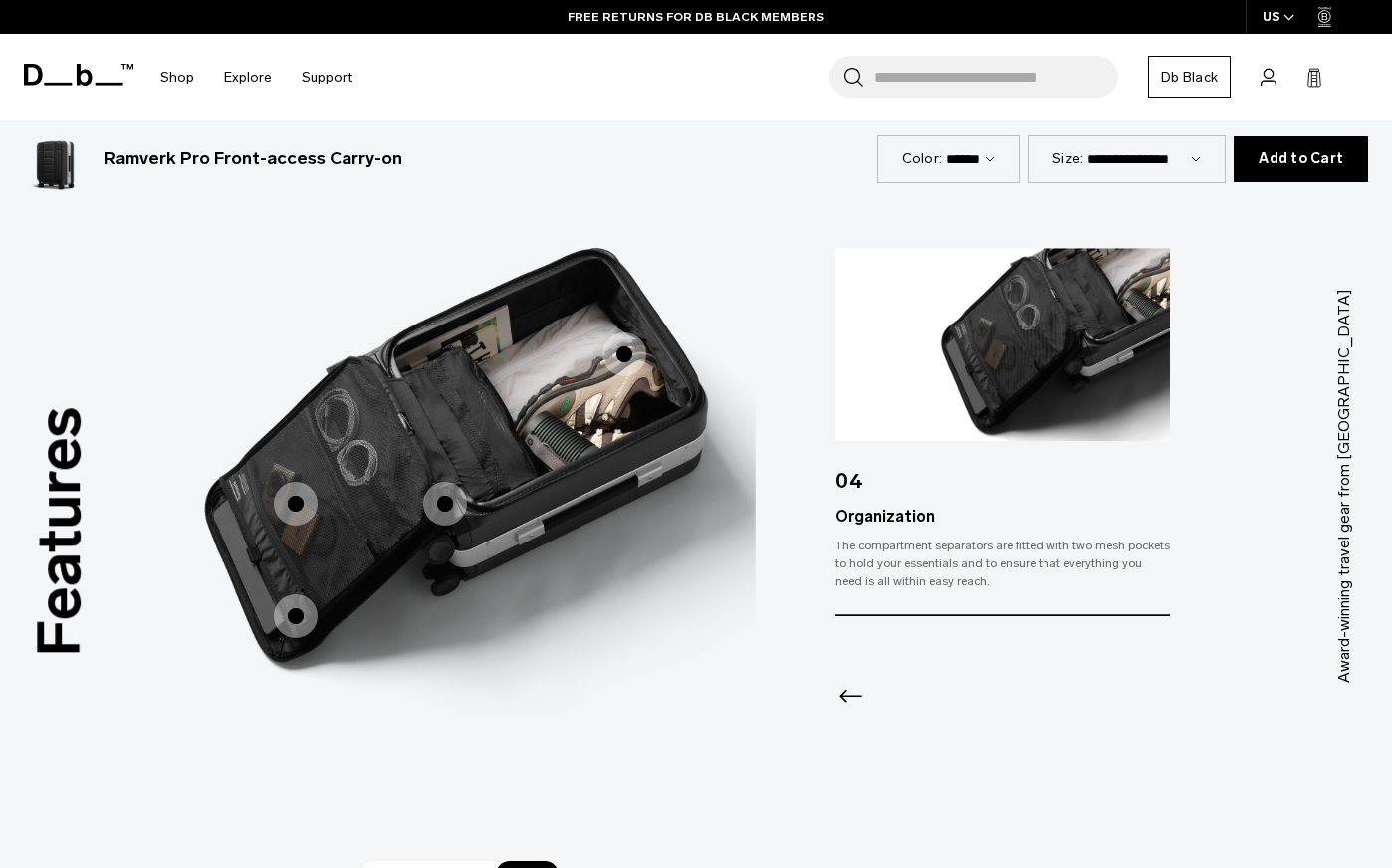 click at bounding box center [1003, 670] 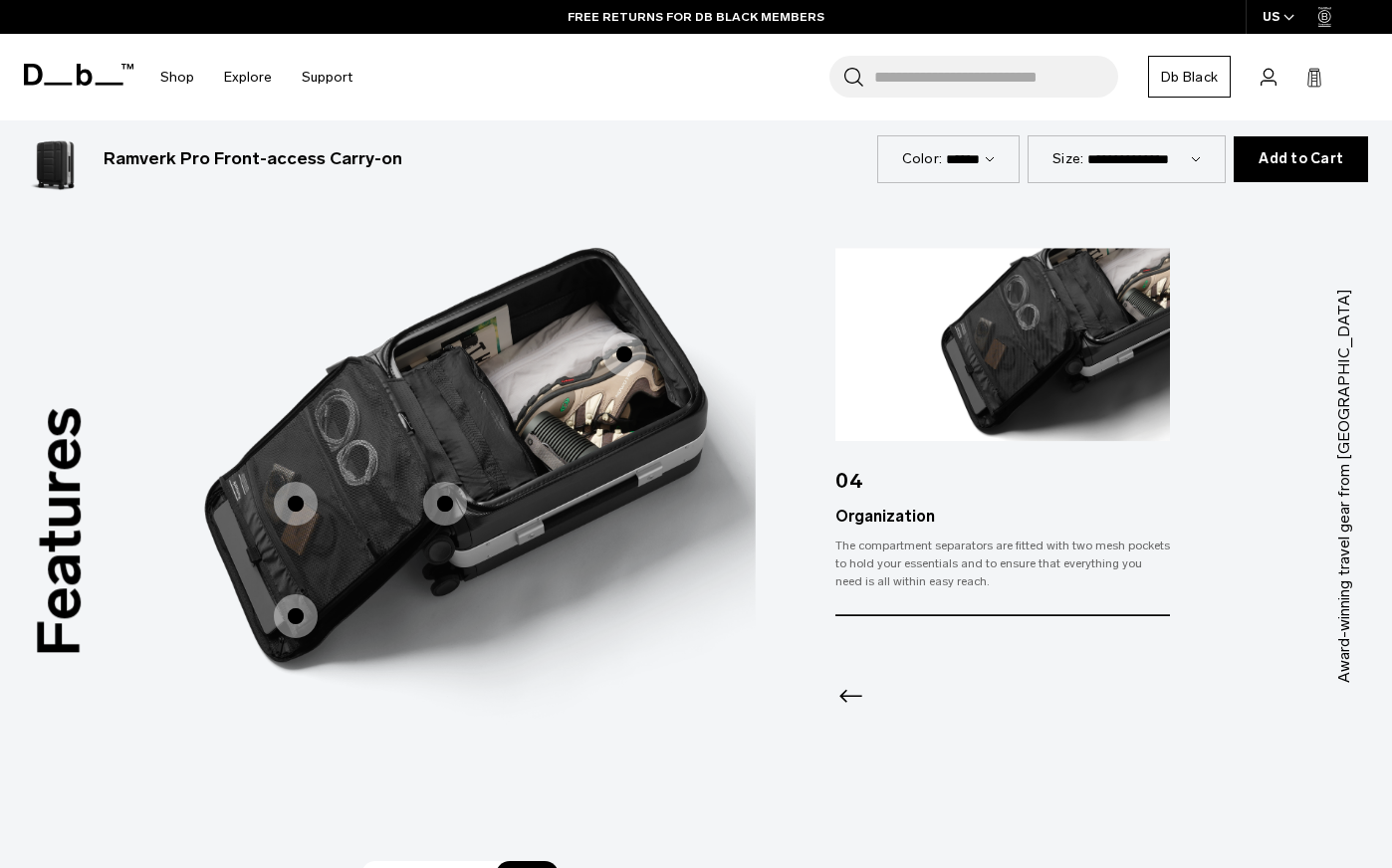 click on "Features
Tap a hotspot to learn more
Award-winning travel gear from Scandinavia
Award-winning travel gear from Scandinavia
Award-winning travel gear from Scandinavia
01
Hook-Up System™
The Ramverk Pro Front-Access Cabin is Db Hook-Up System™ compatible. Attach your favorite accessories from the Db ecosystem to bring some added law and order to your travels.
02
50mm Ultra-Silent 360 Hinomoto Wheels" at bounding box center (696, 486) 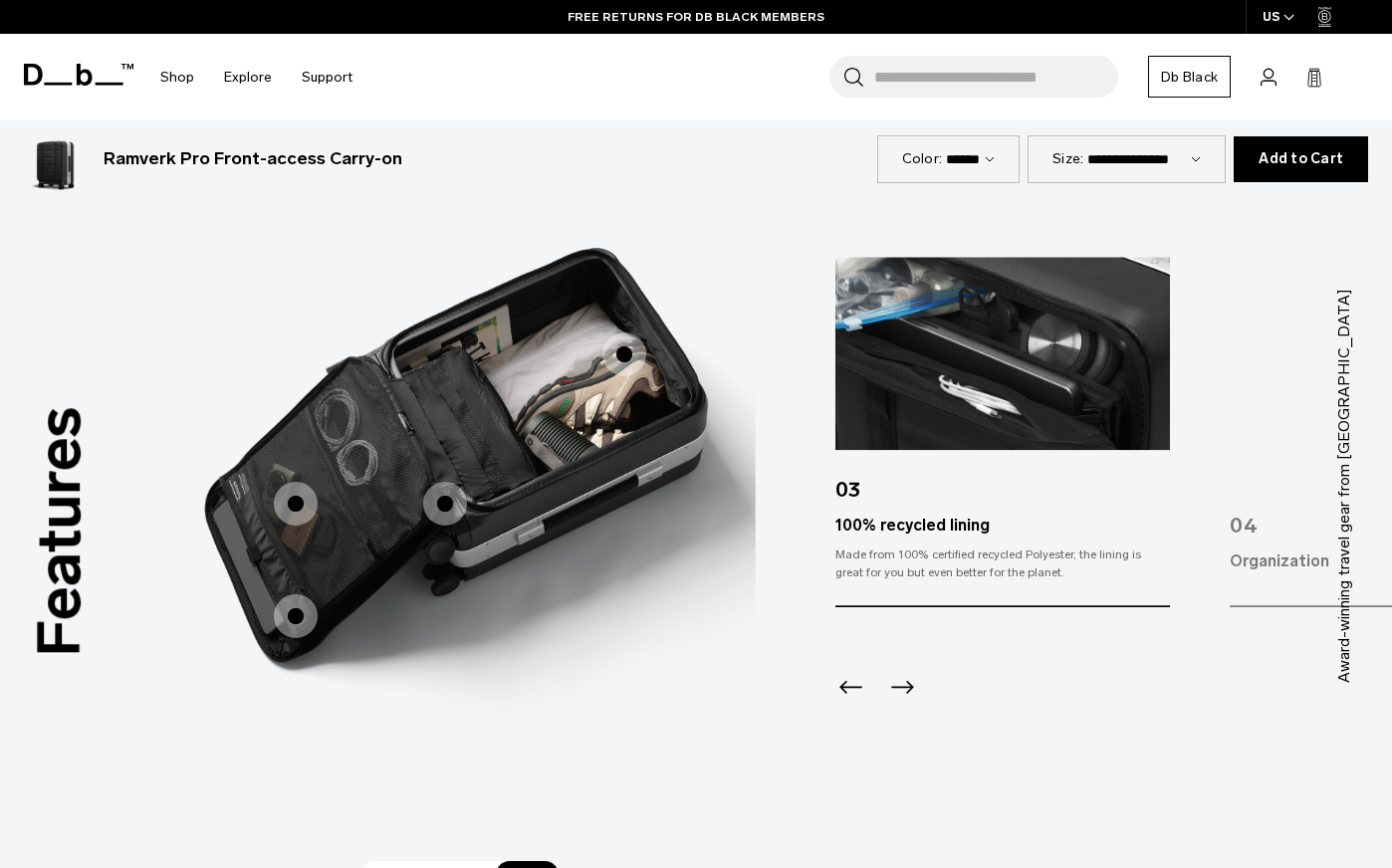 click 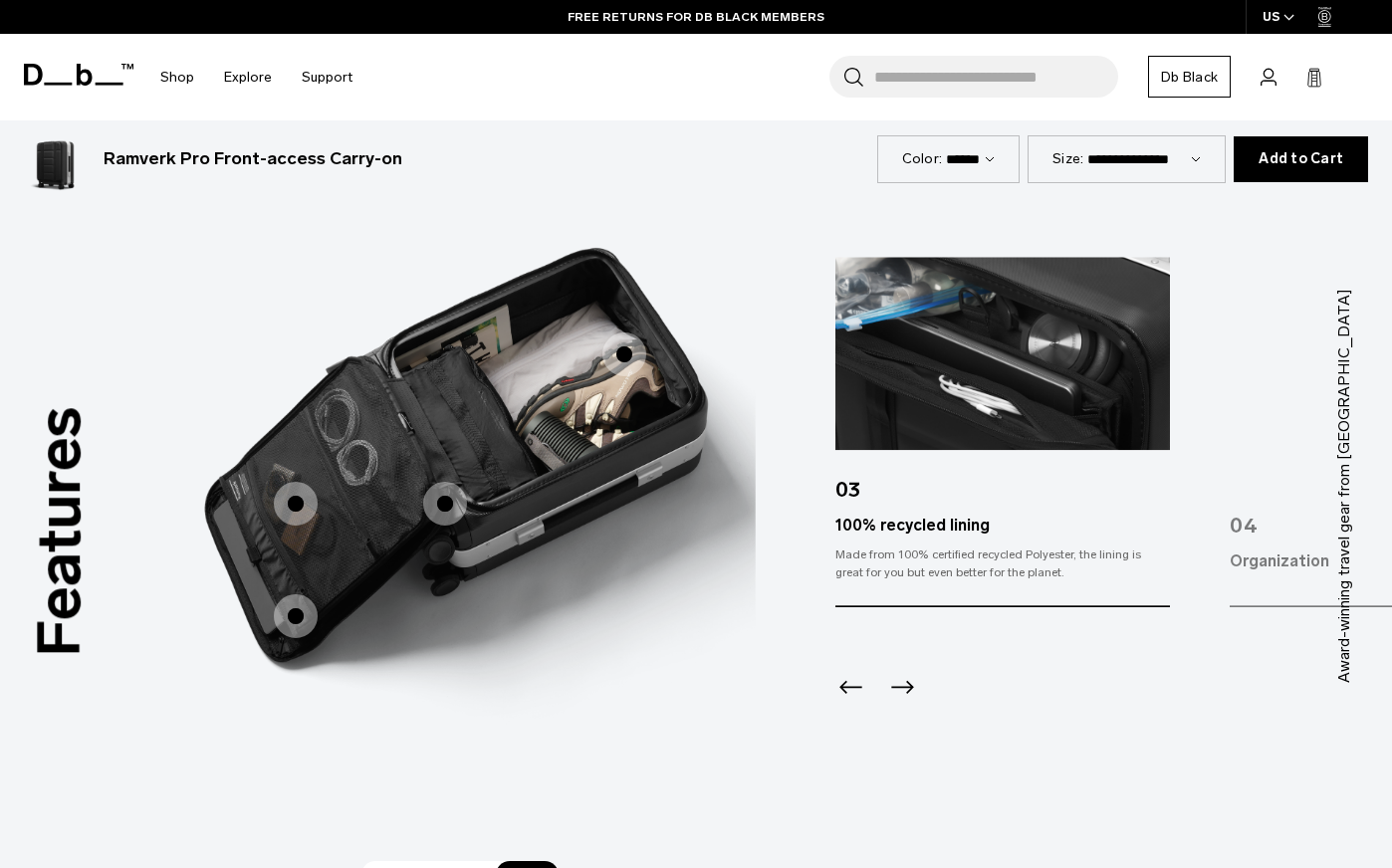 click 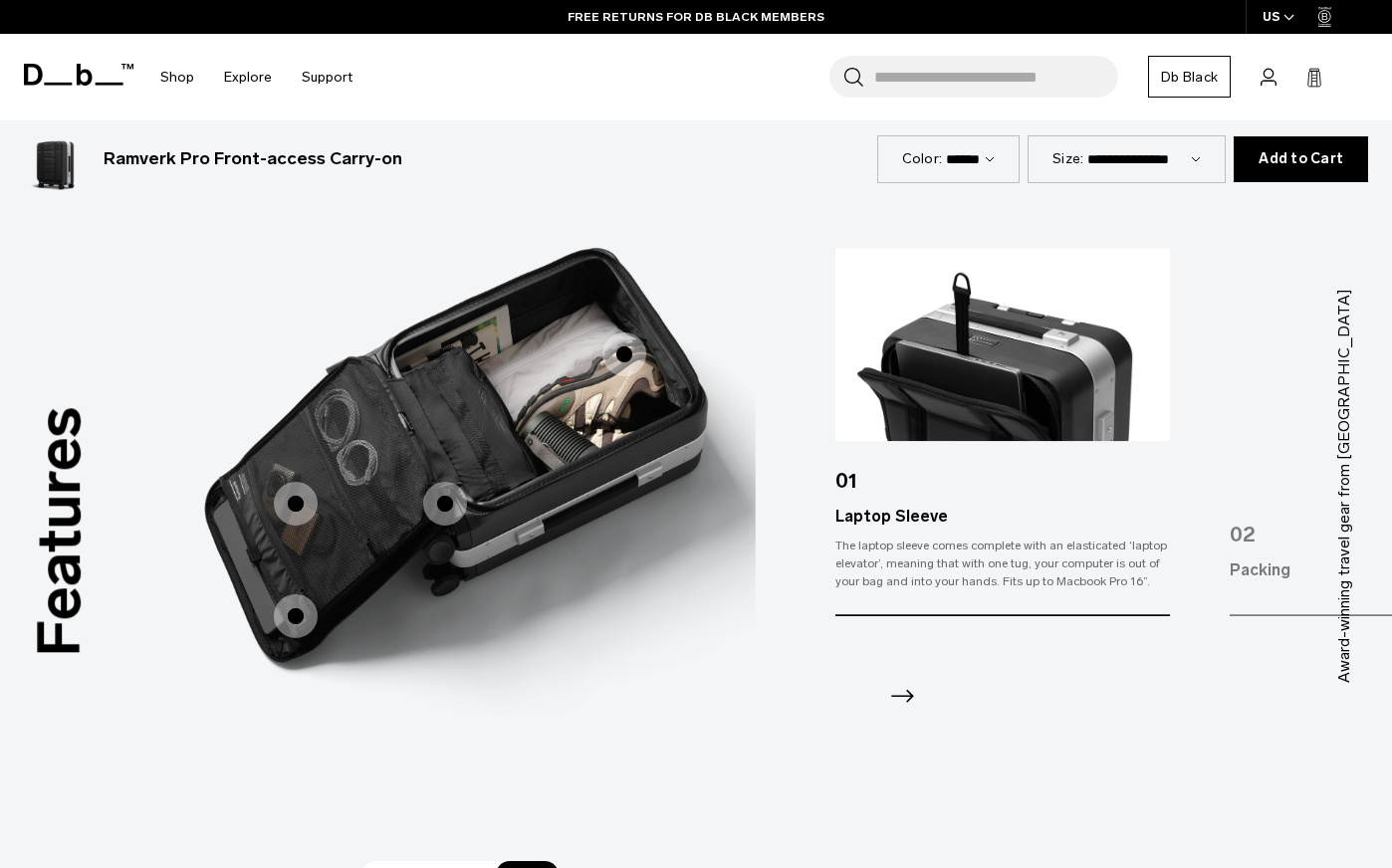 click at bounding box center (1003, 670) 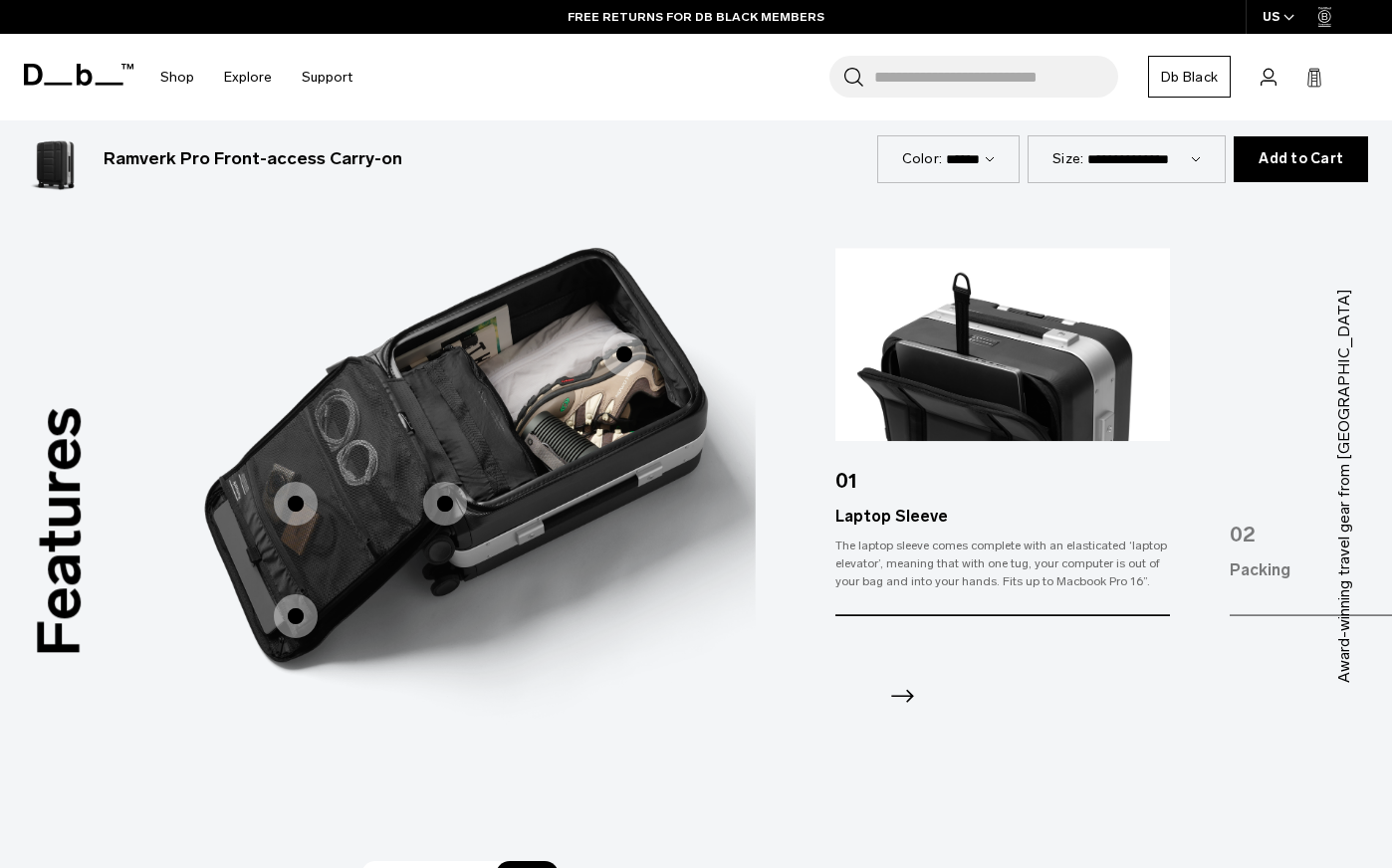 click at bounding box center [1003, 670] 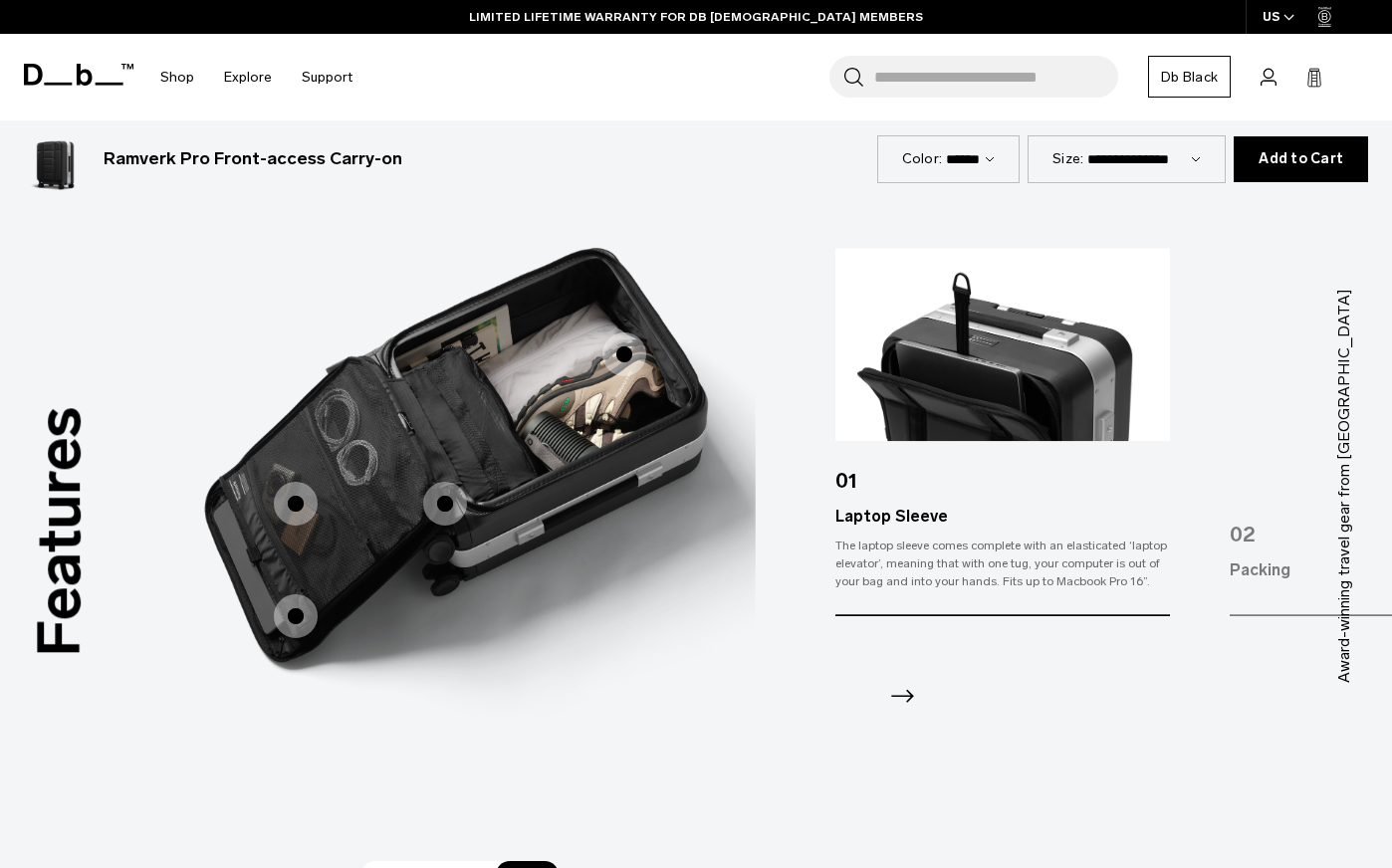 click 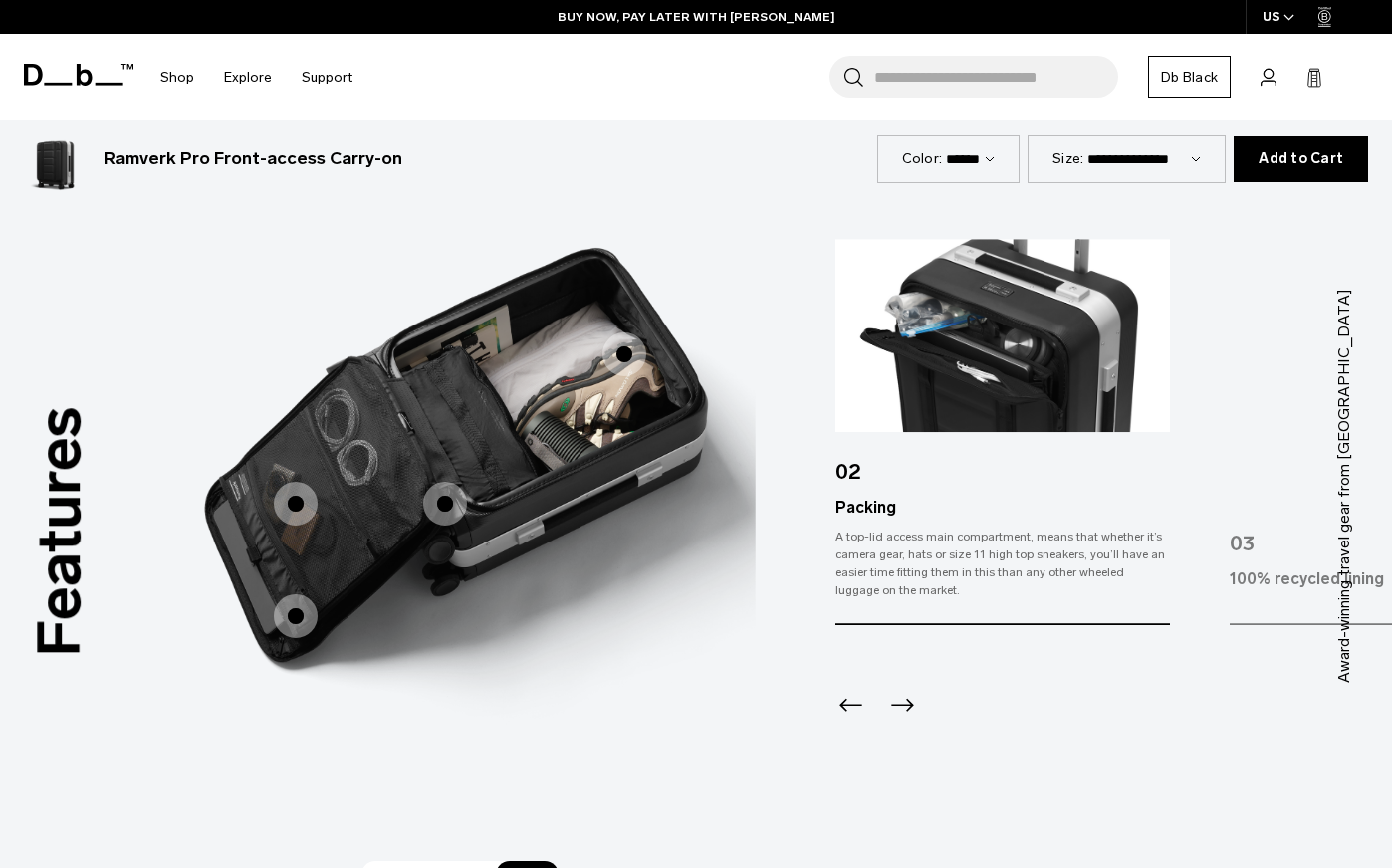 click 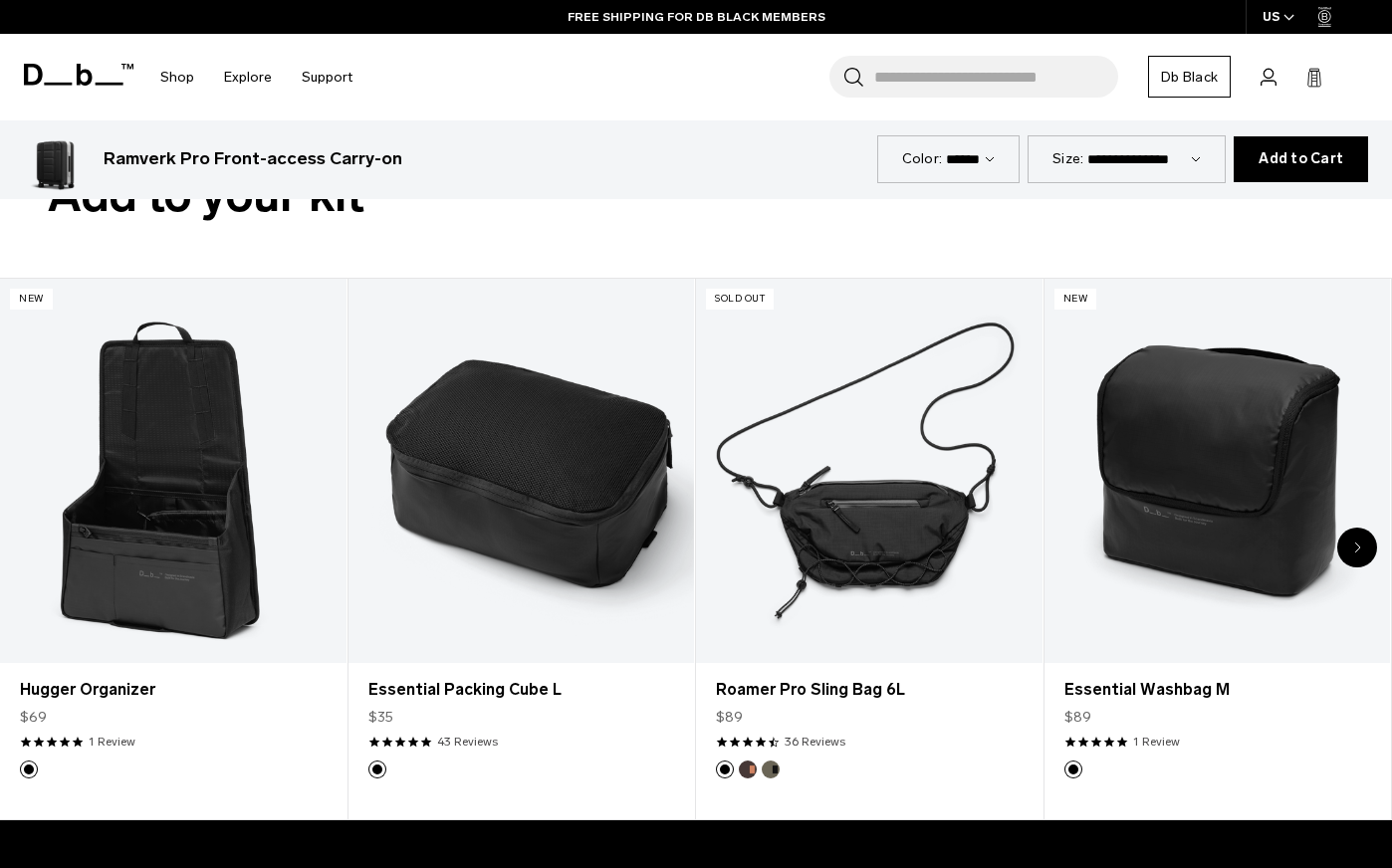 scroll, scrollTop: 5345, scrollLeft: 0, axis: vertical 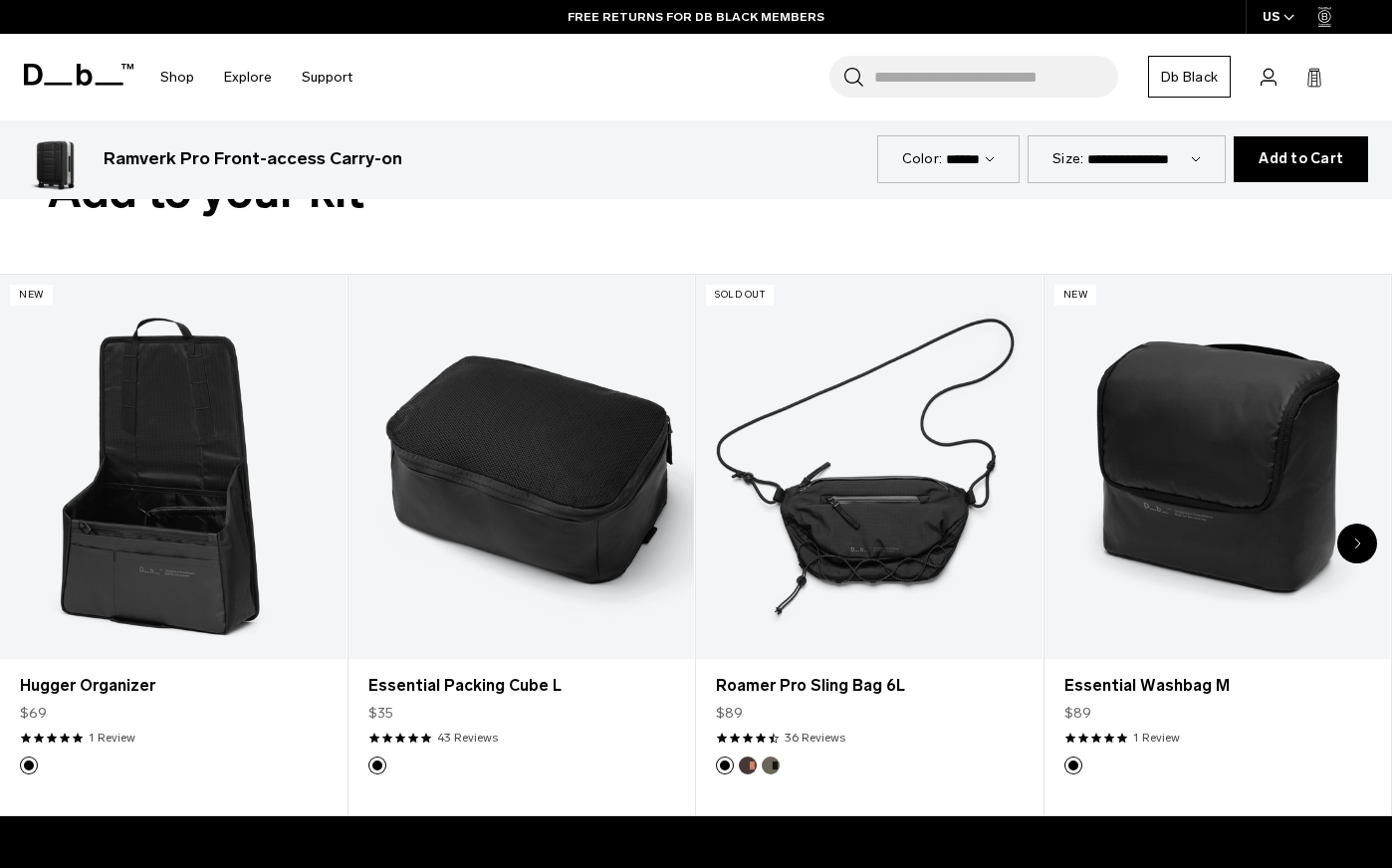click at bounding box center (1357, 543) 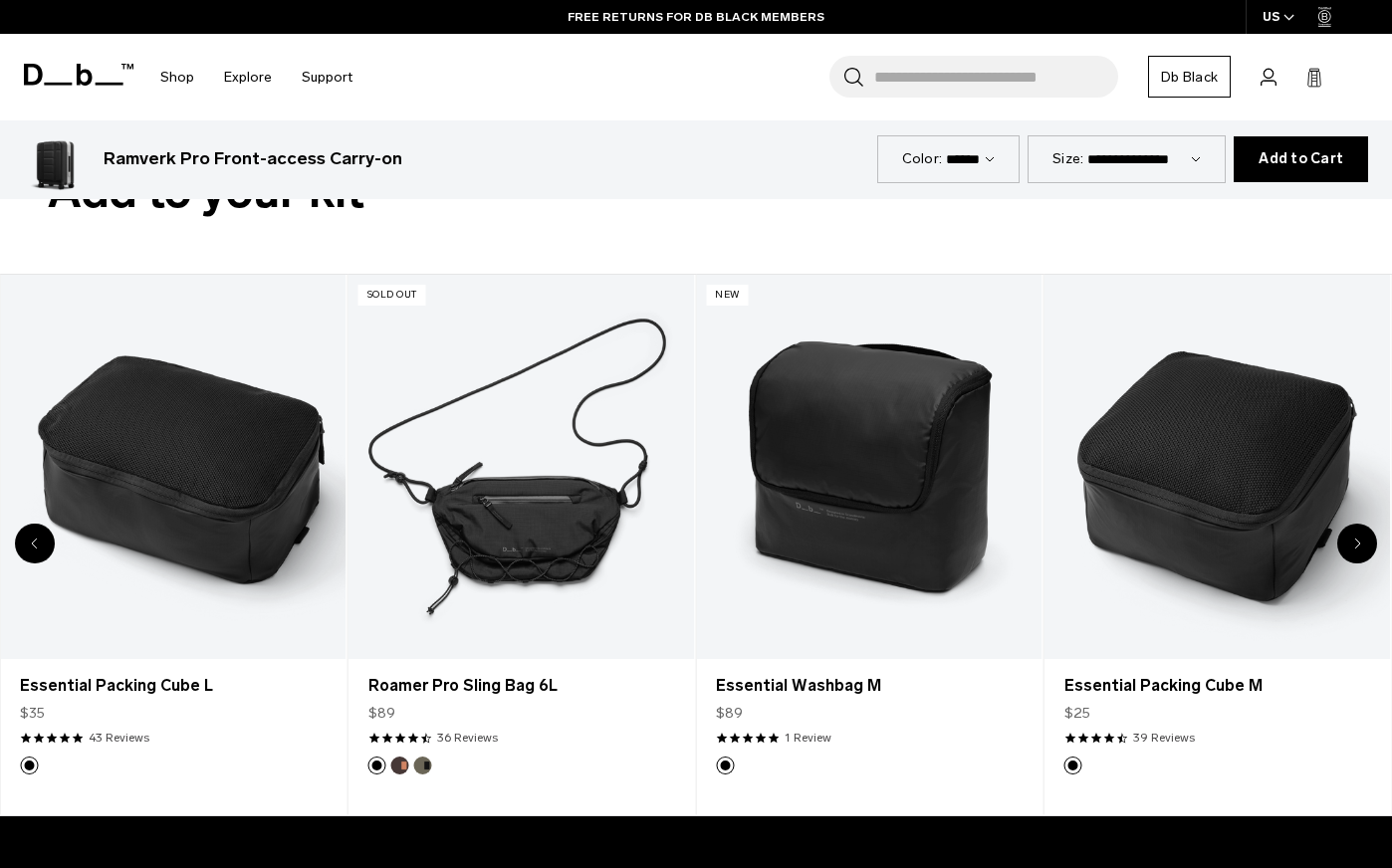 click at bounding box center (1357, 543) 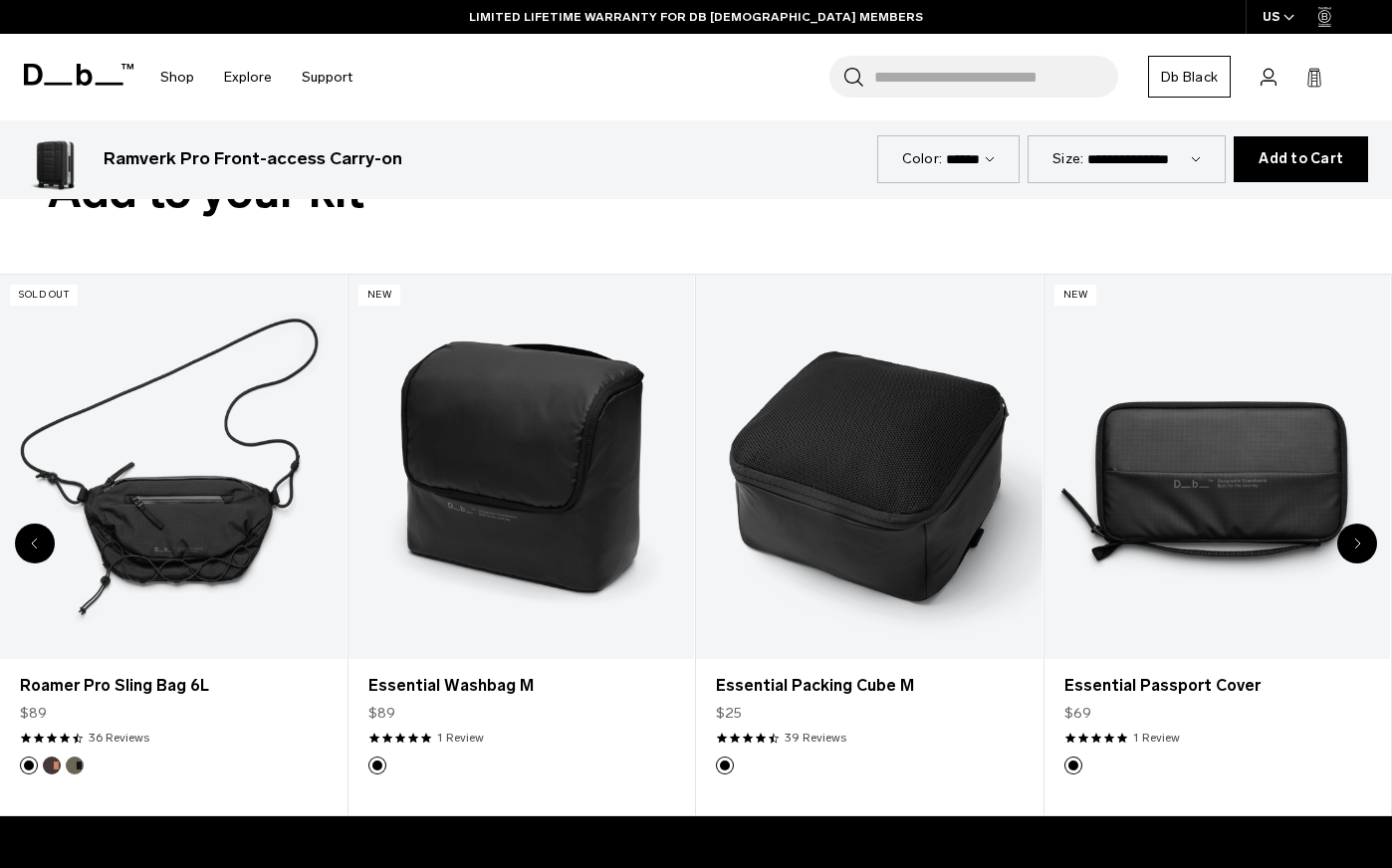 click at bounding box center (1357, 543) 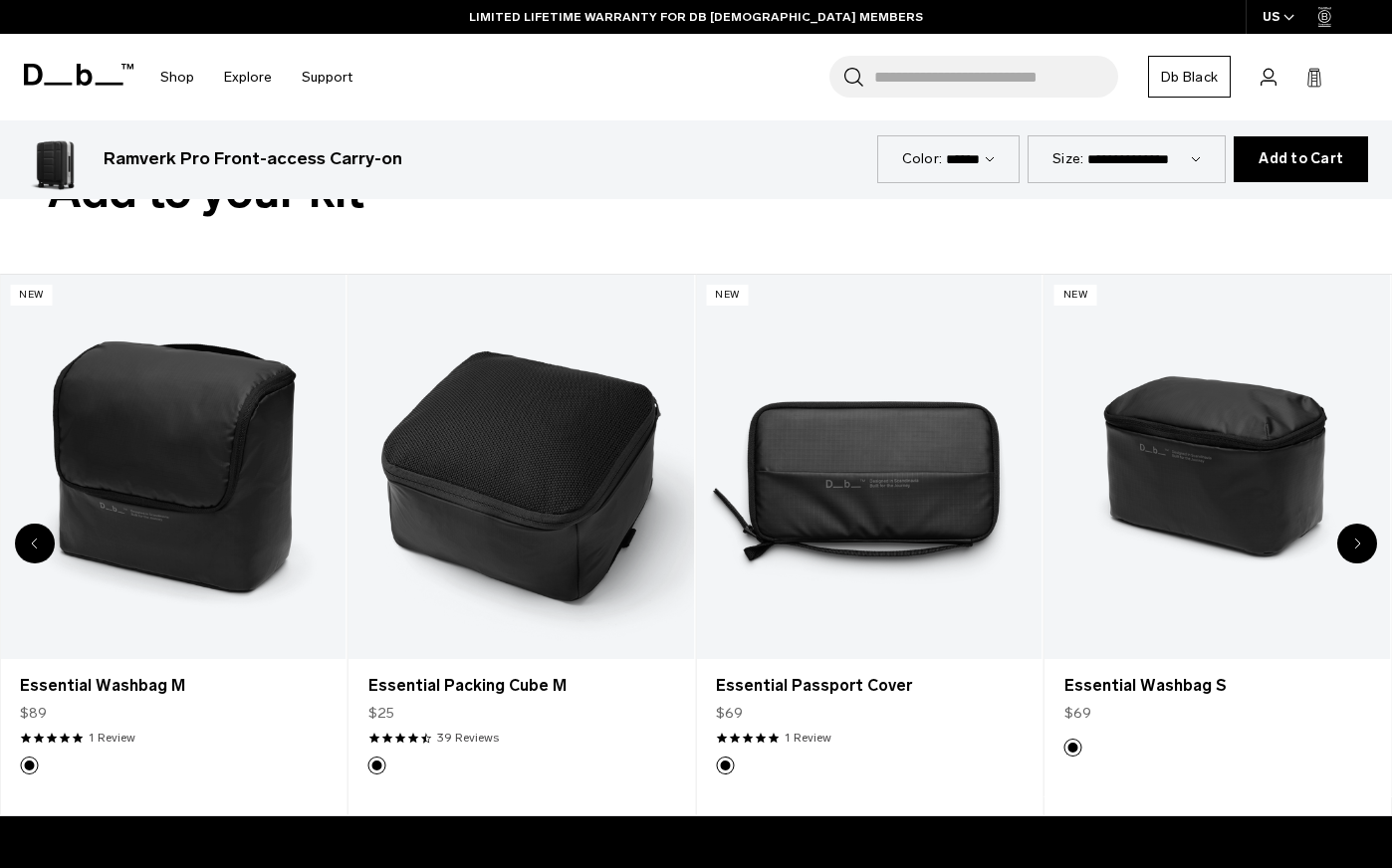 click at bounding box center (1357, 543) 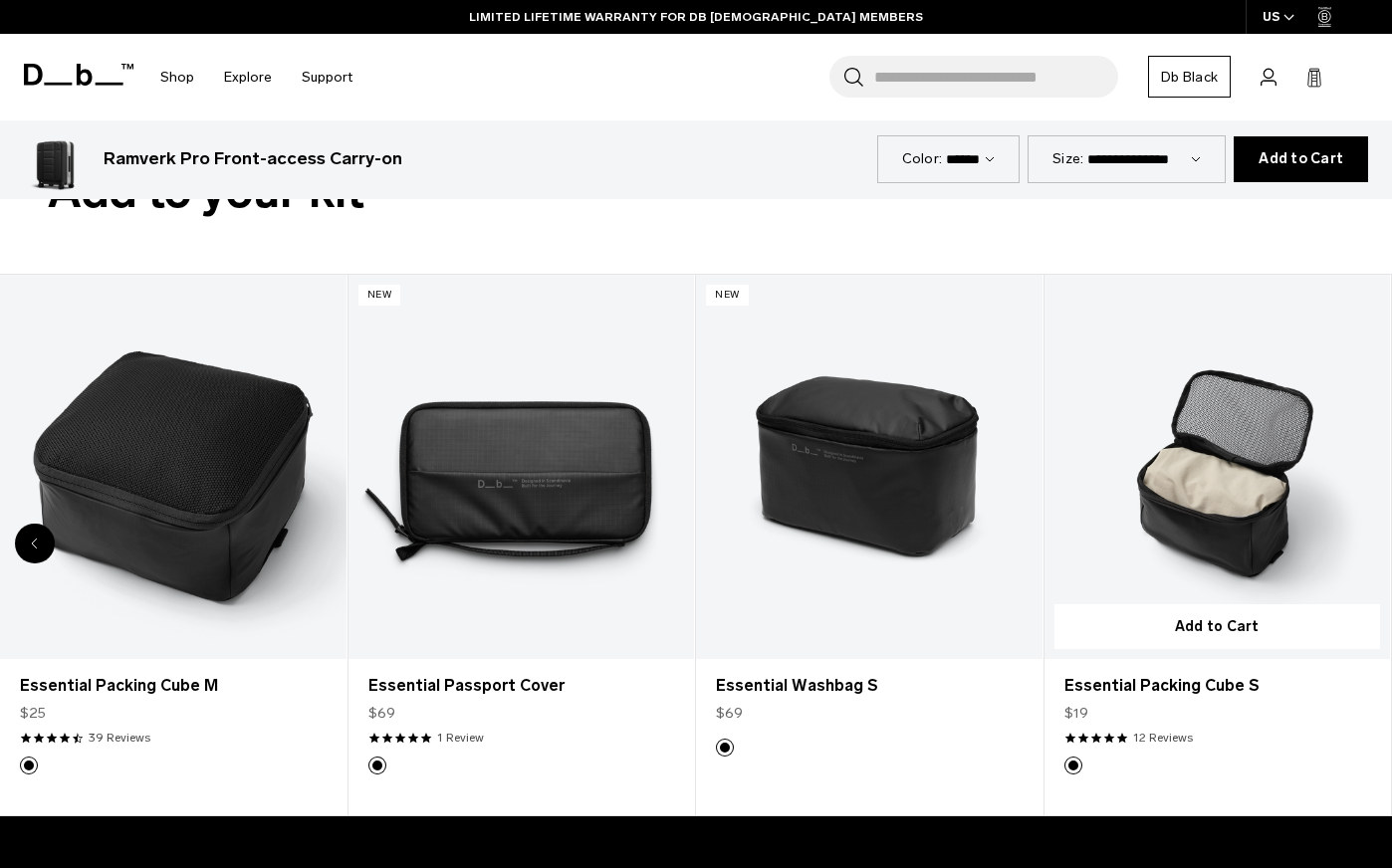 click at bounding box center [1218, 467] 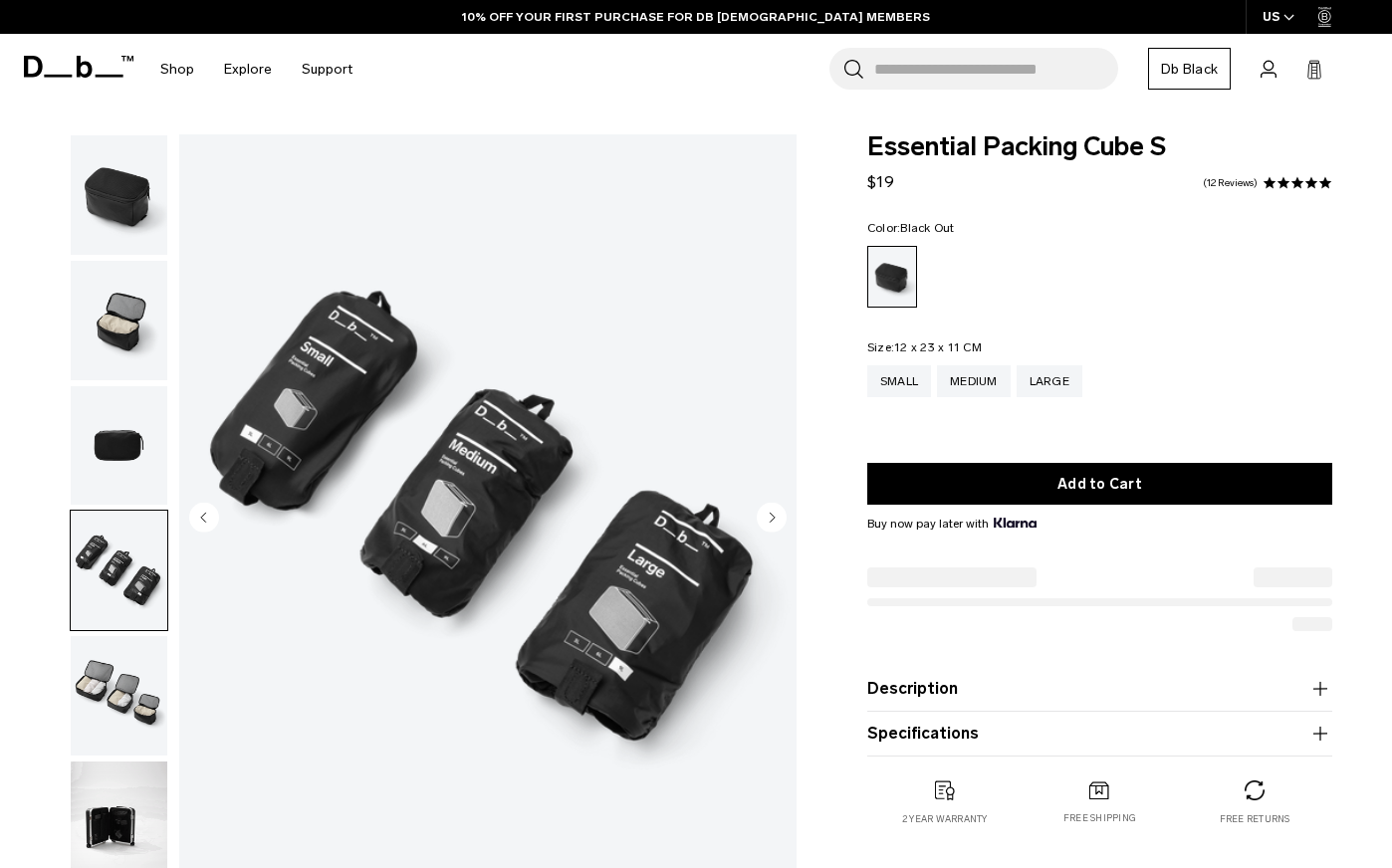 drag, startPoint x: 0, startPoint y: 0, endPoint x: 126, endPoint y: 679, distance: 690.592 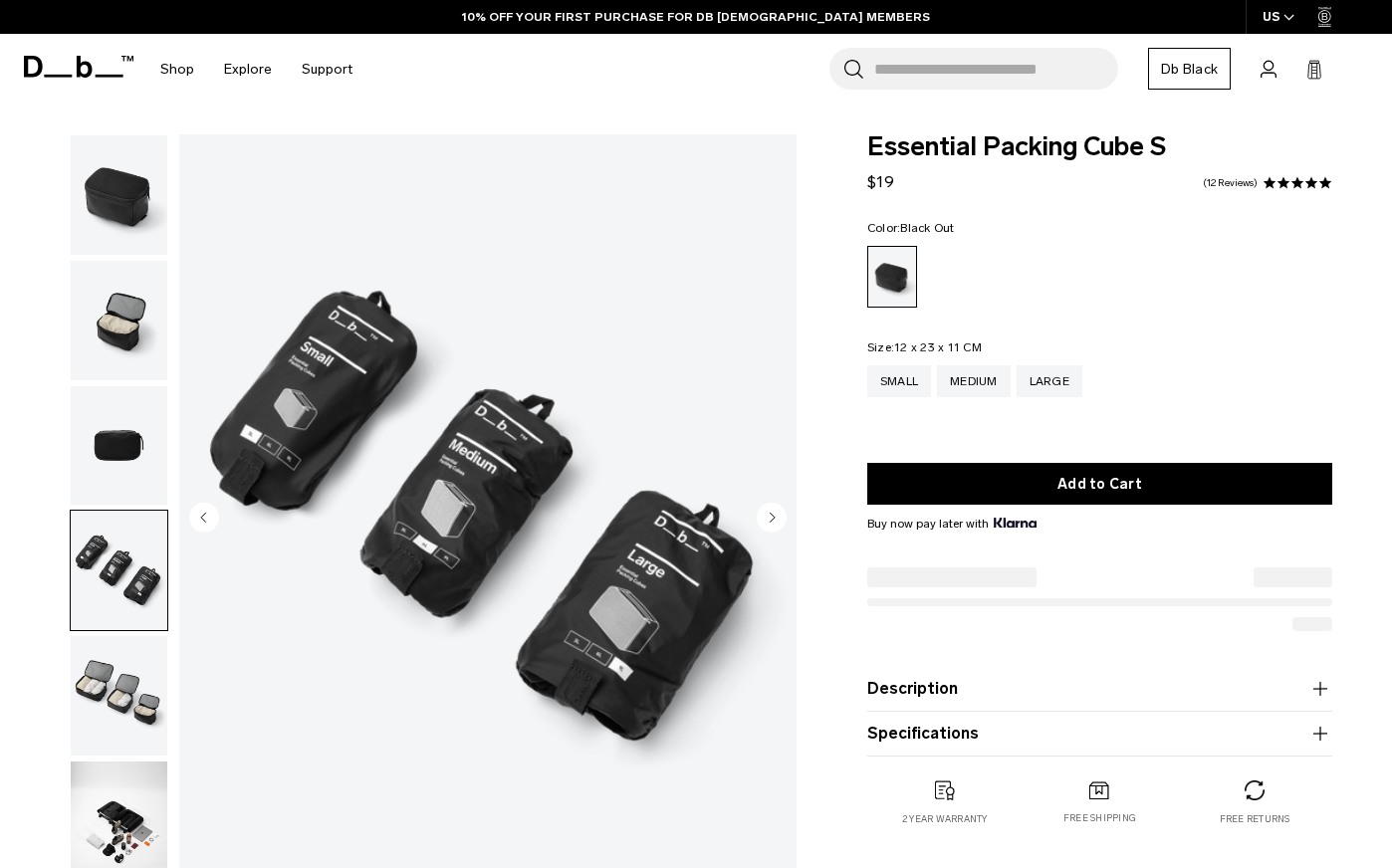 click at bounding box center [118, 696] 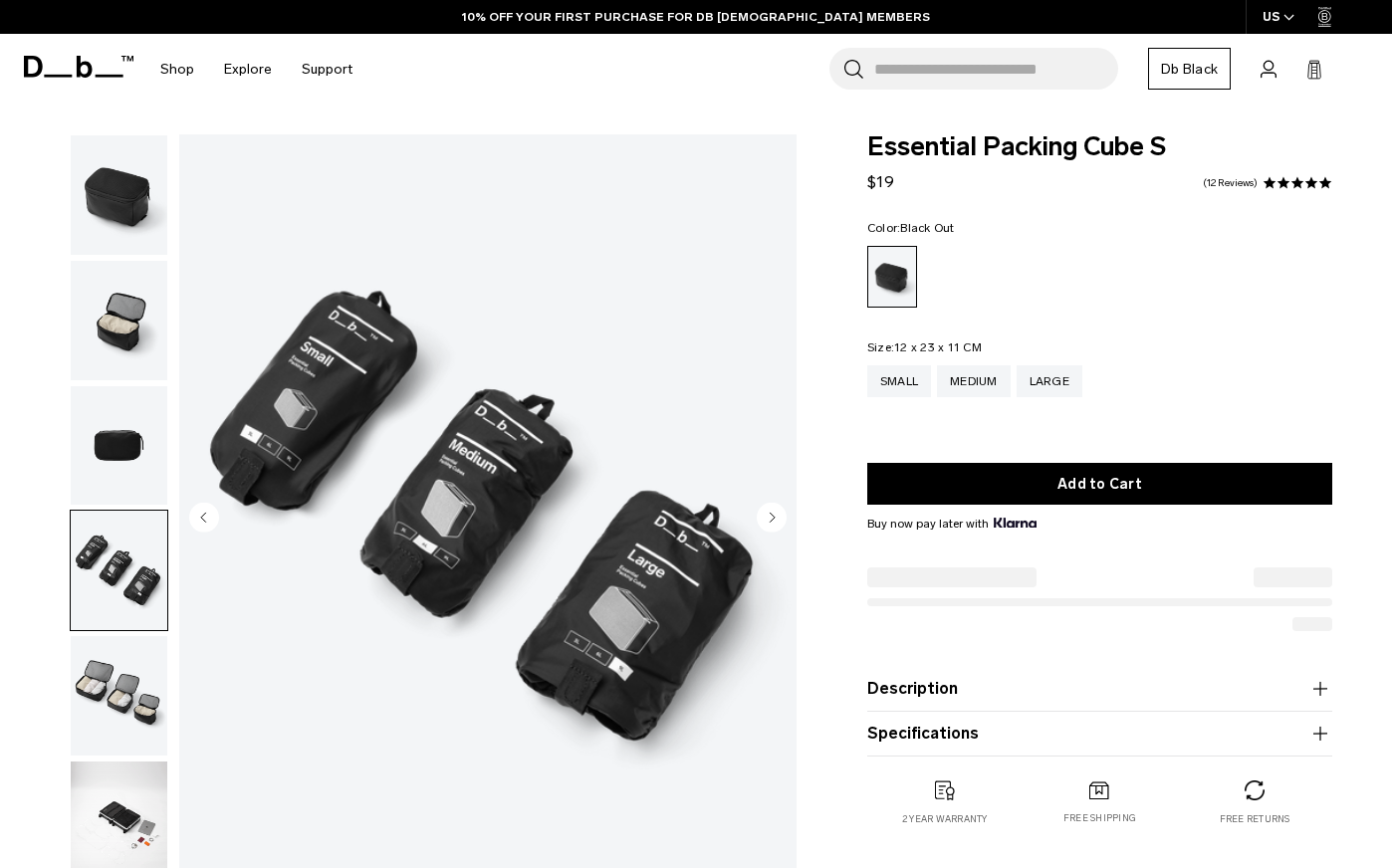 scroll, scrollTop: 0, scrollLeft: 0, axis: both 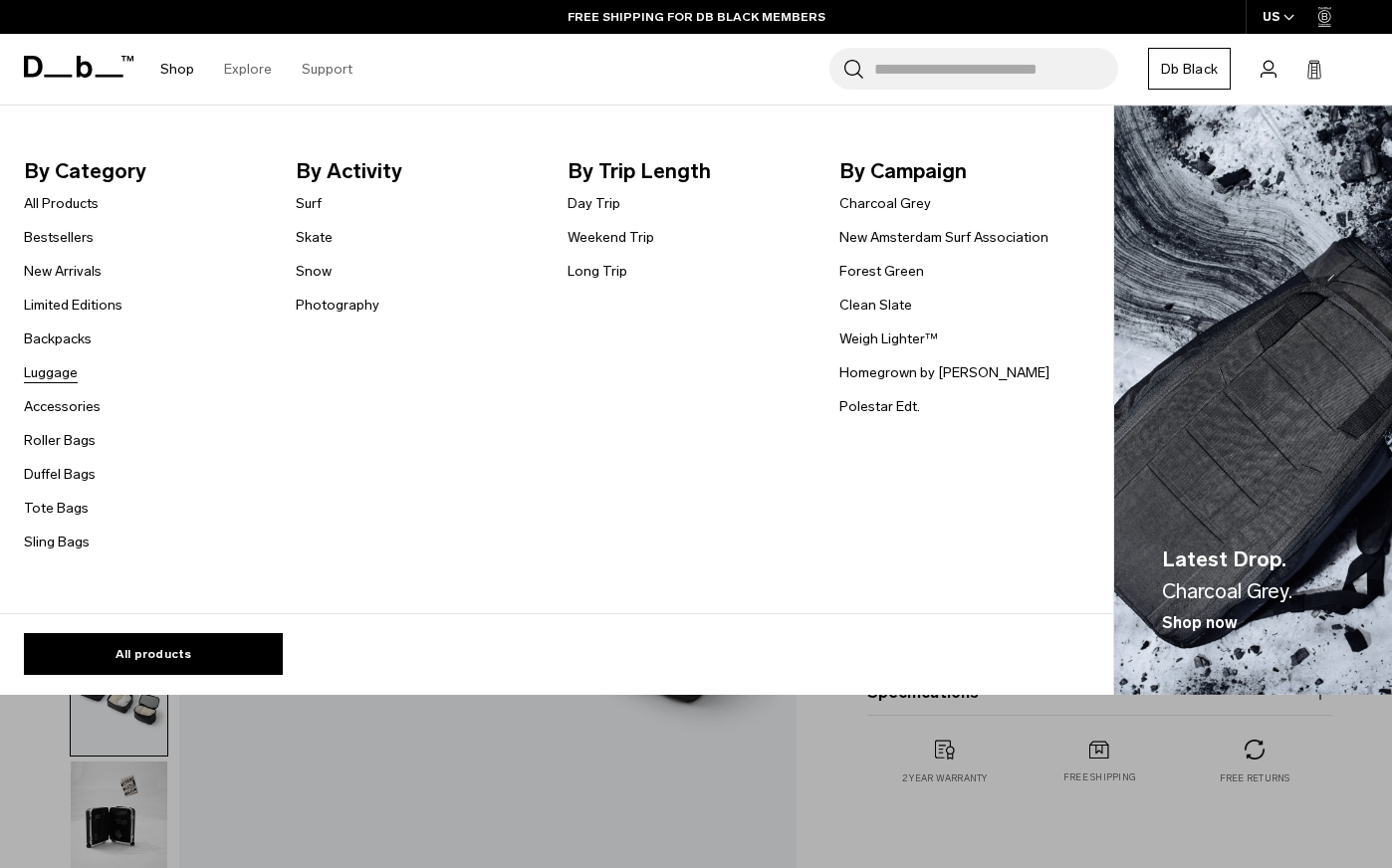 click on "Luggage" at bounding box center [51, 372] 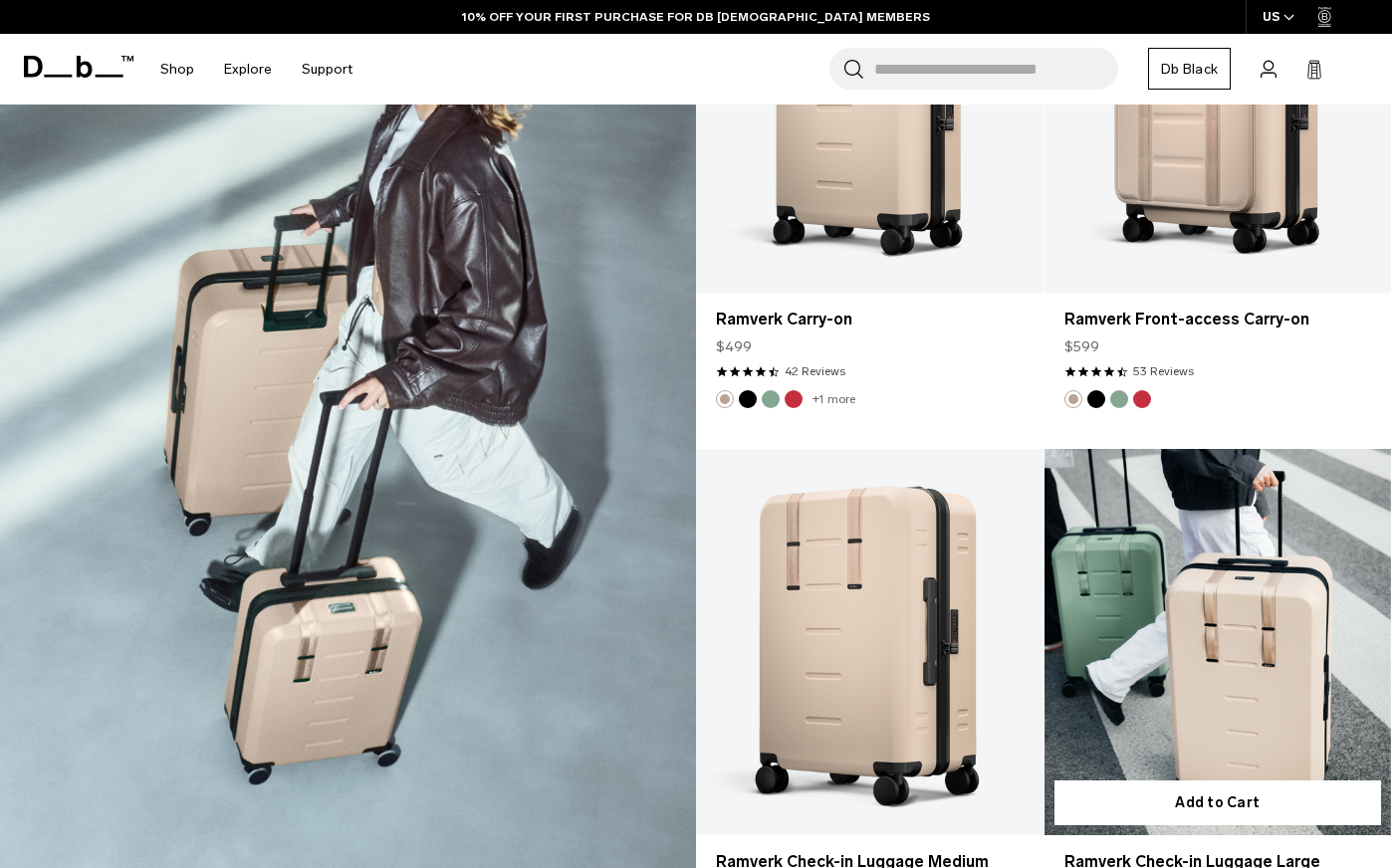 scroll, scrollTop: 2742, scrollLeft: 0, axis: vertical 